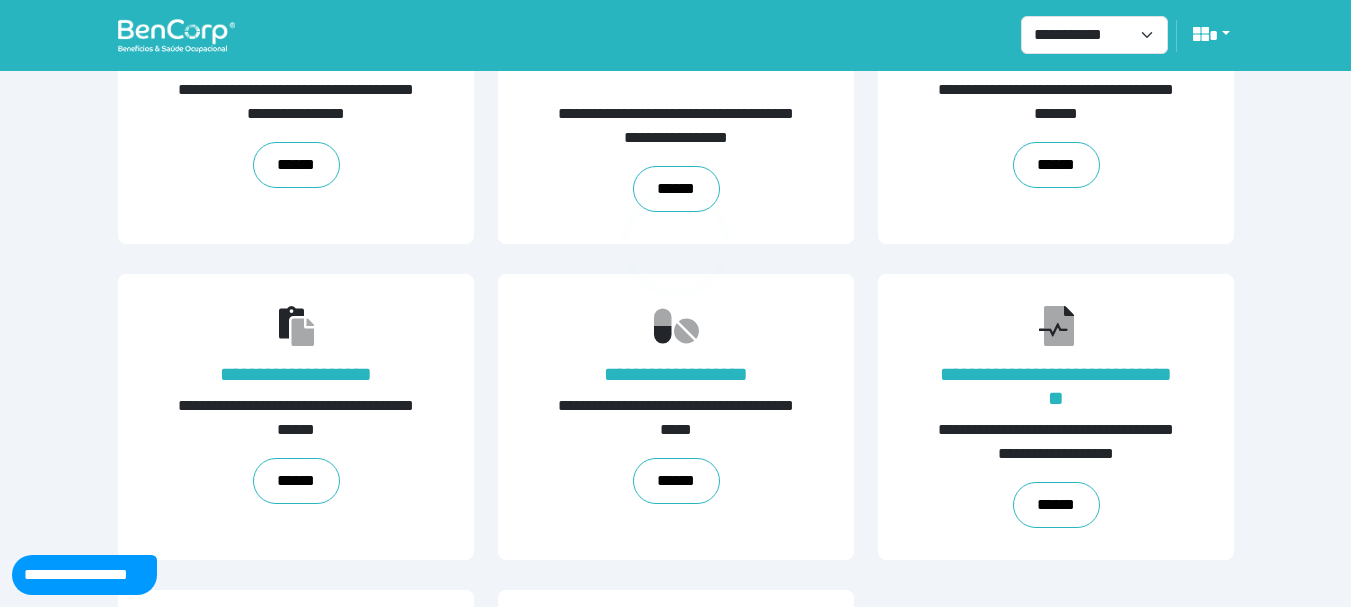 scroll, scrollTop: 489, scrollLeft: 0, axis: vertical 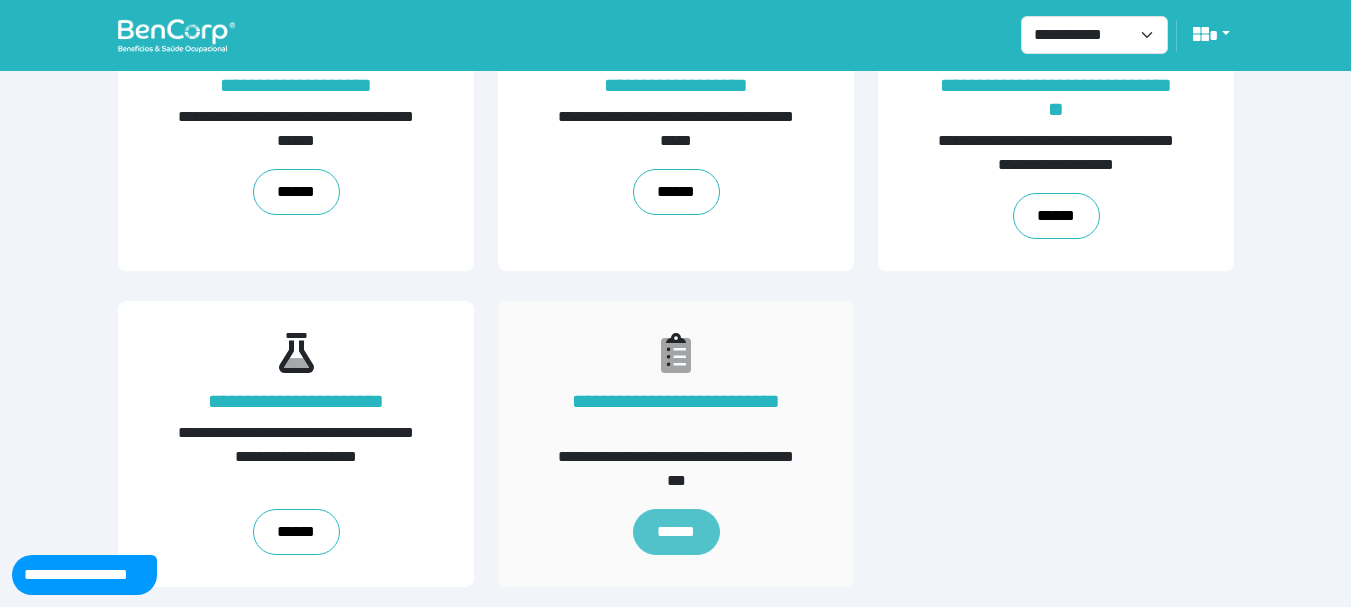 click on "******" at bounding box center (675, 532) 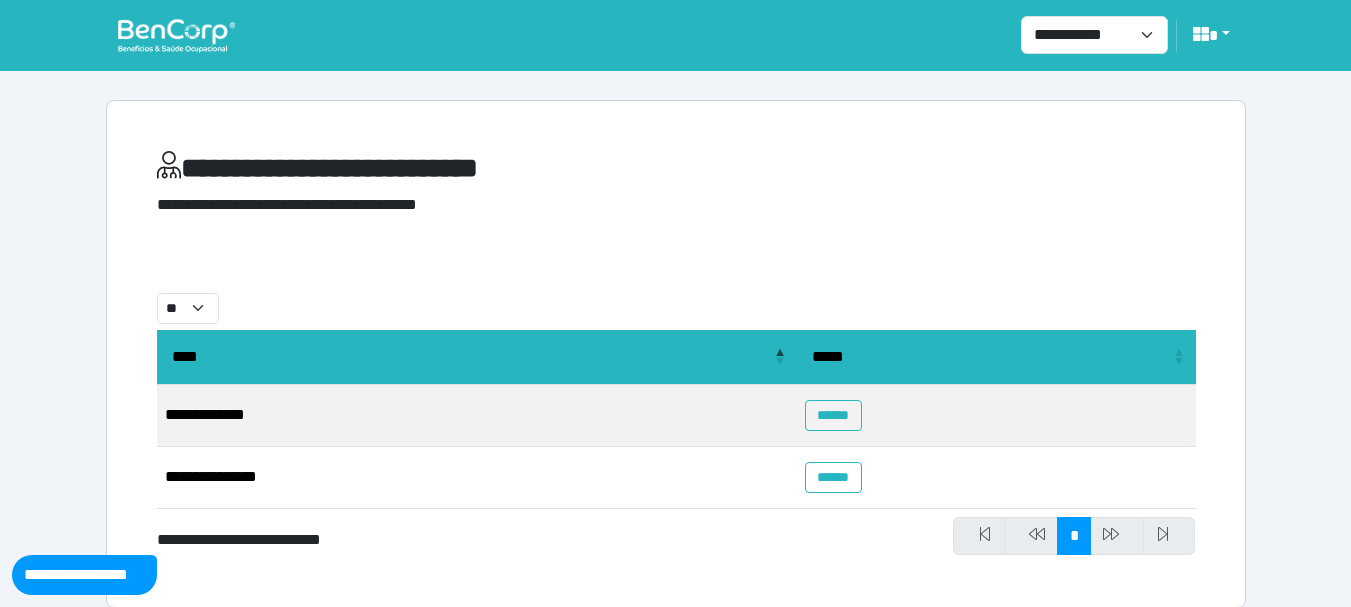scroll, scrollTop: 21, scrollLeft: 0, axis: vertical 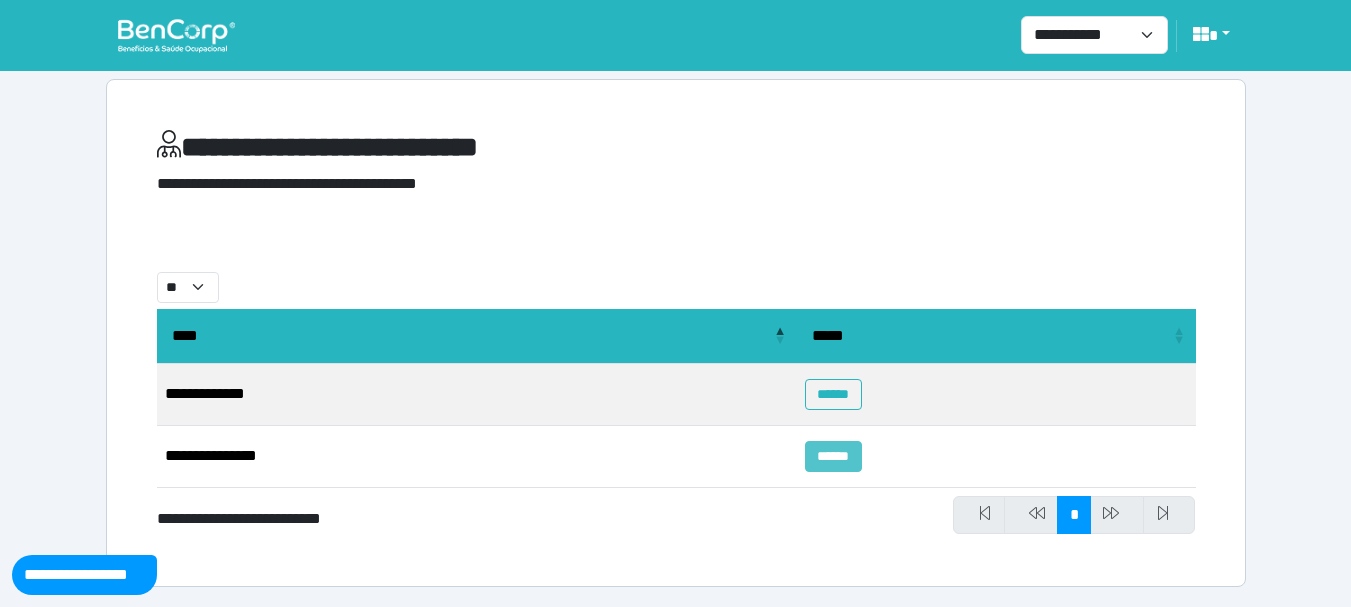 click on "******" at bounding box center [833, 456] 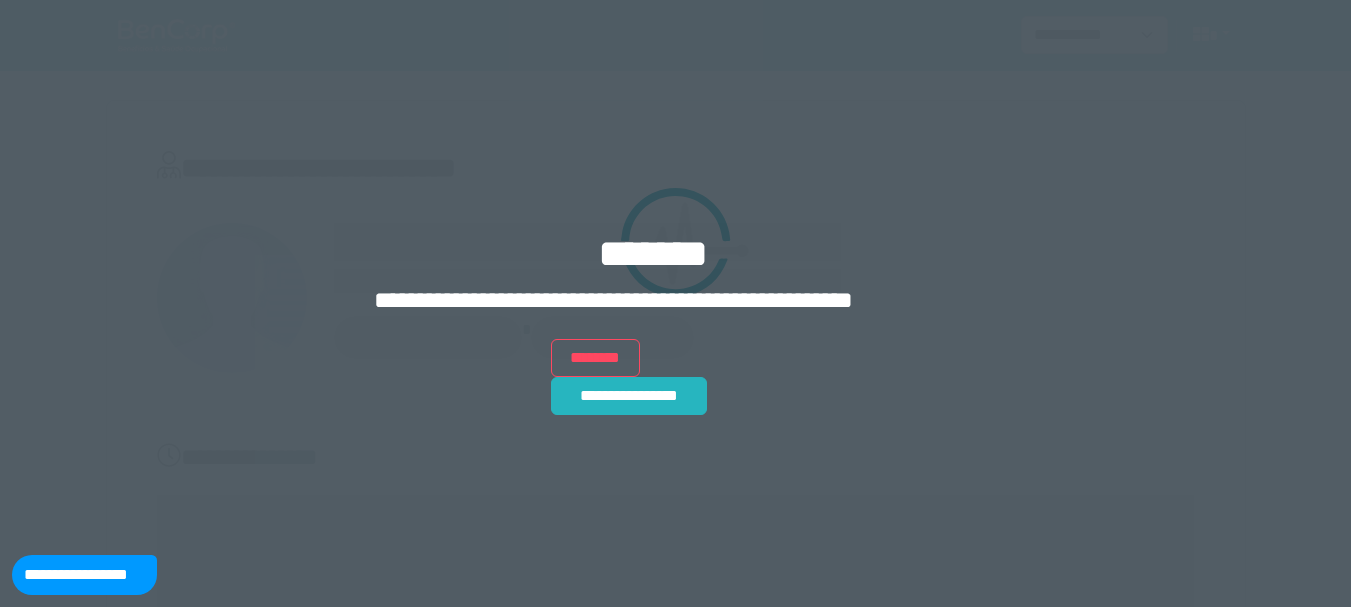 scroll, scrollTop: 0, scrollLeft: 0, axis: both 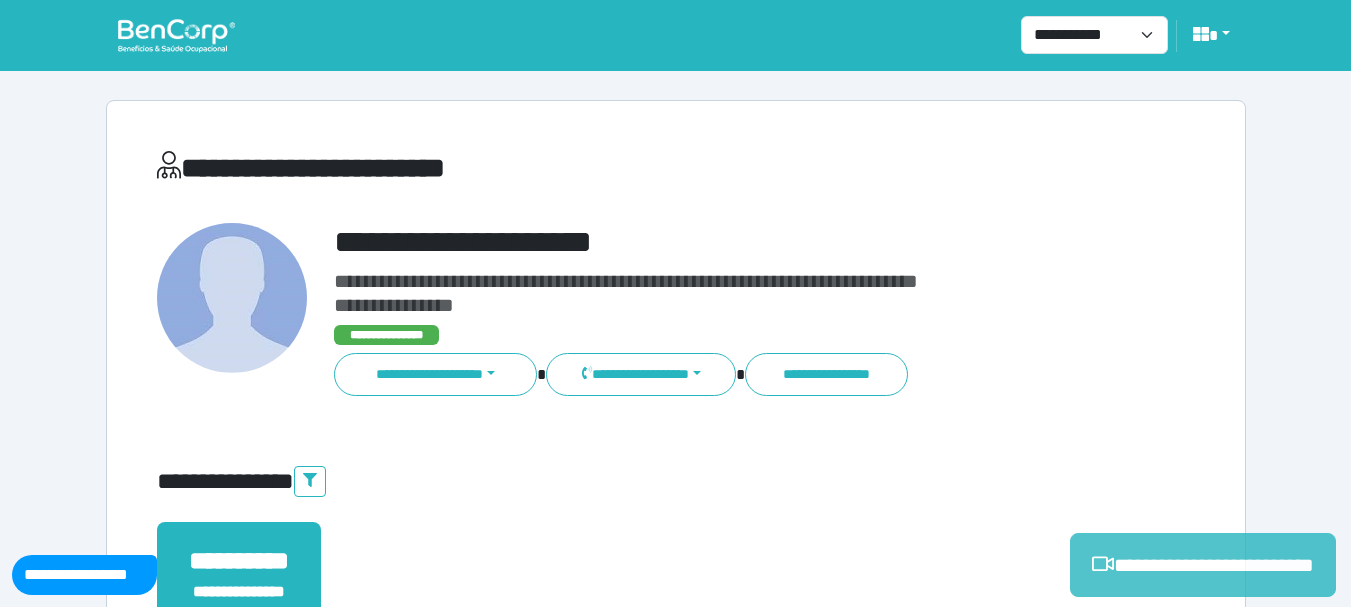 click on "**********" at bounding box center (1203, 565) 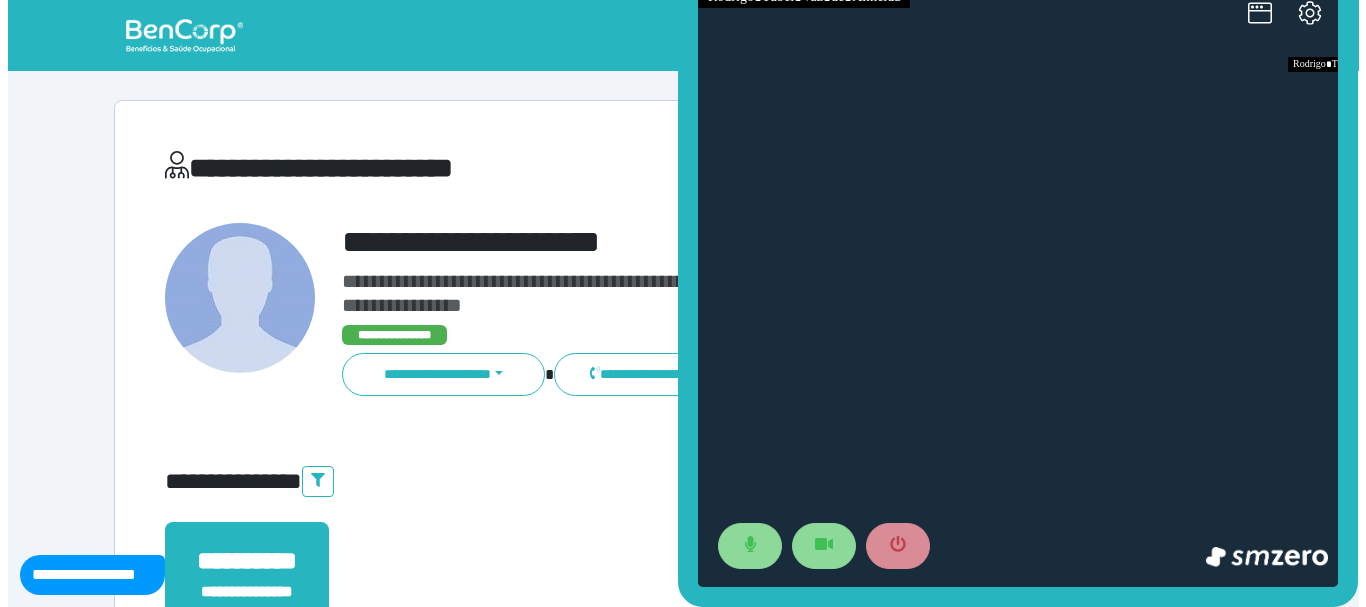 scroll, scrollTop: 200, scrollLeft: 0, axis: vertical 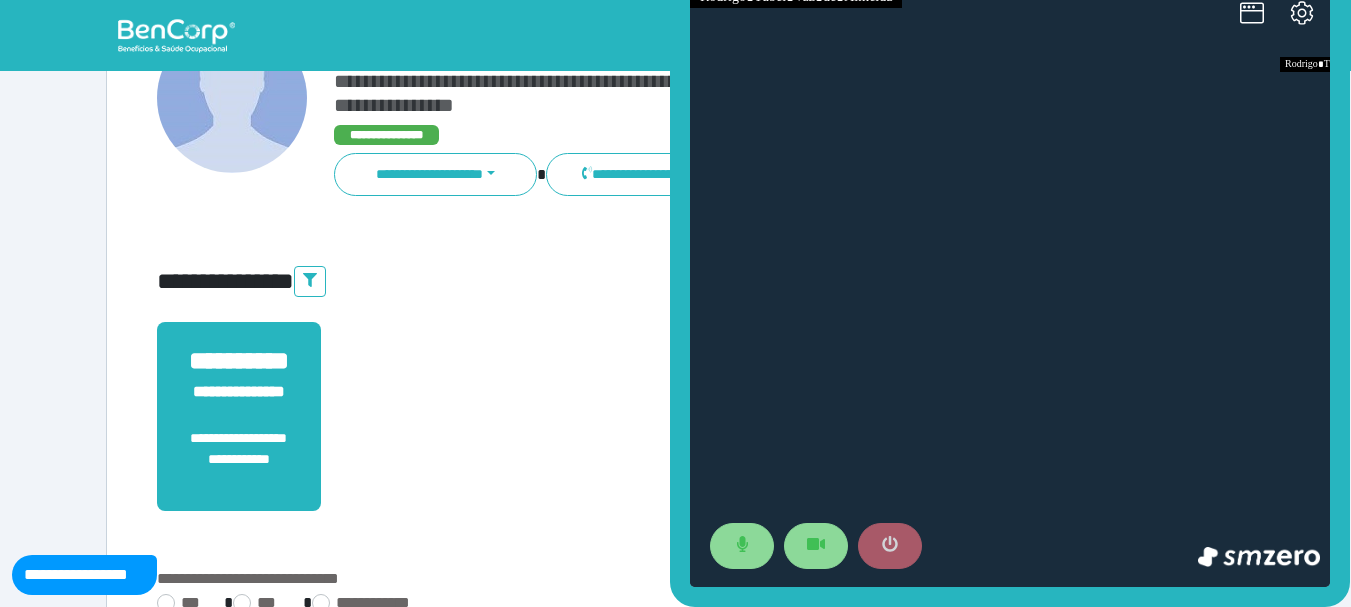 click at bounding box center [890, 546] 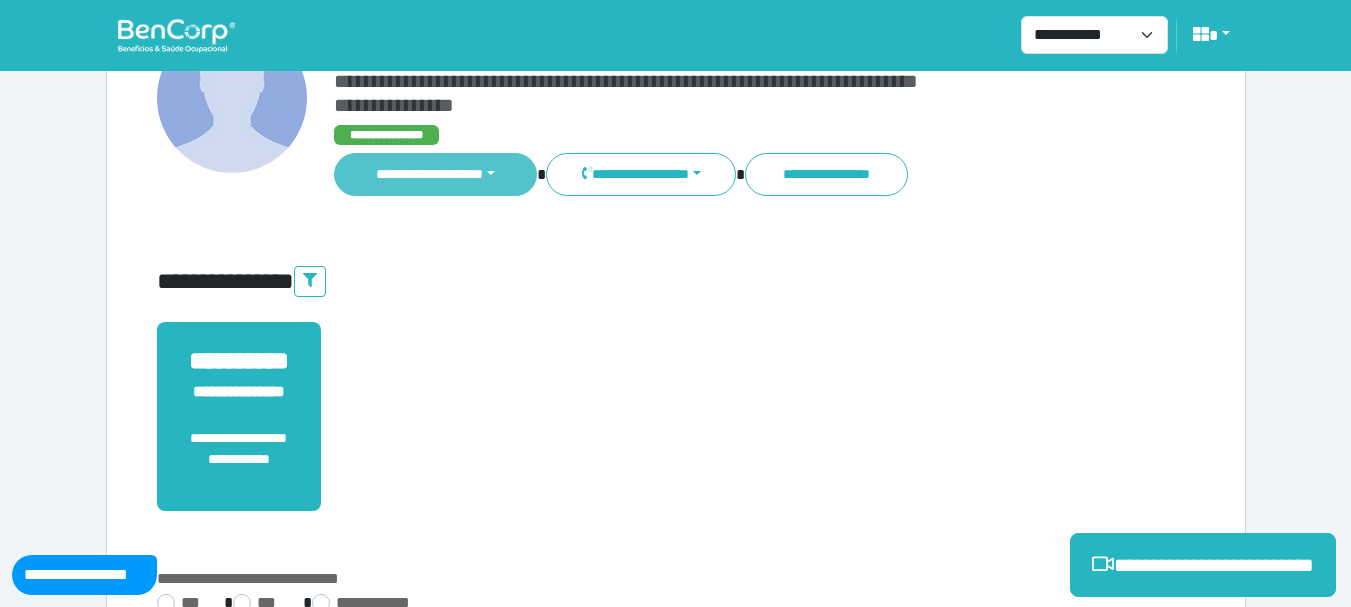 click on "**********" at bounding box center [436, 174] 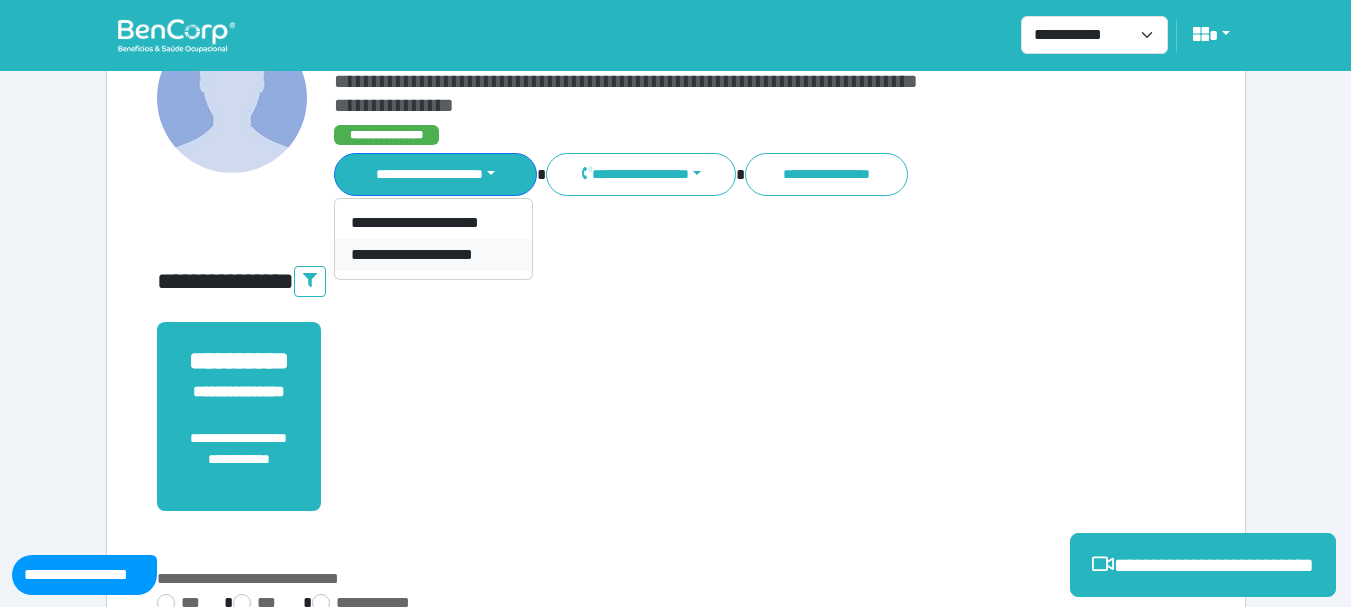 click on "**********" at bounding box center (433, 255) 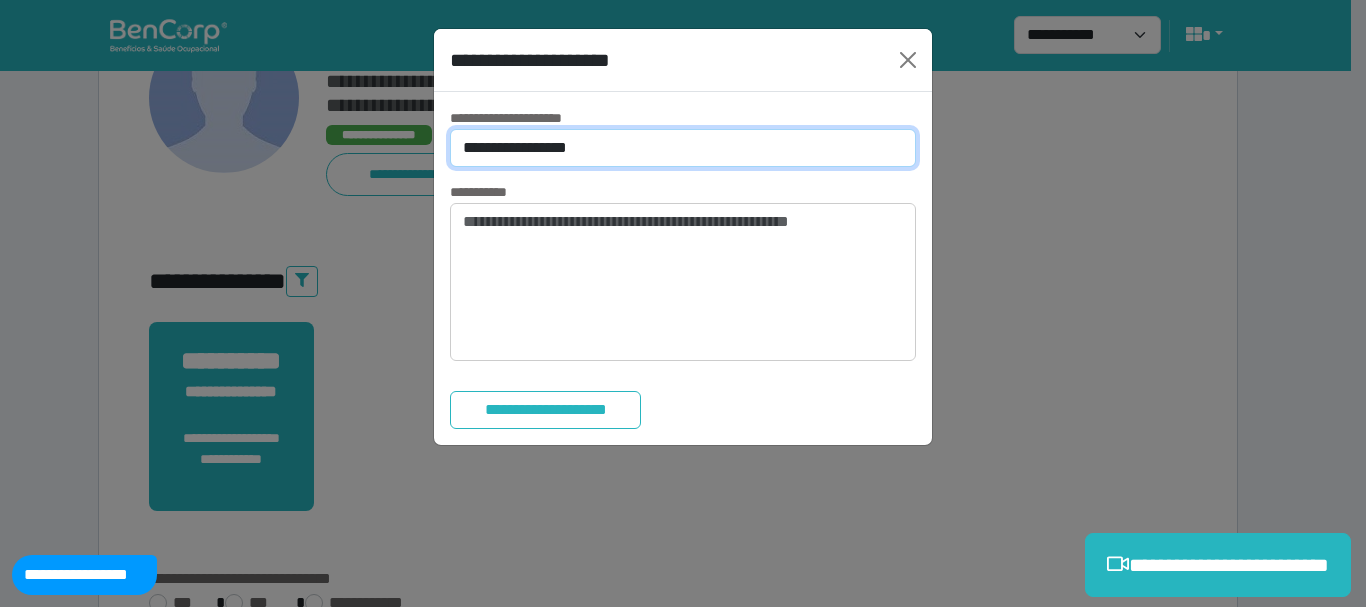 drag, startPoint x: 660, startPoint y: 152, endPoint x: 652, endPoint y: 165, distance: 15.264338 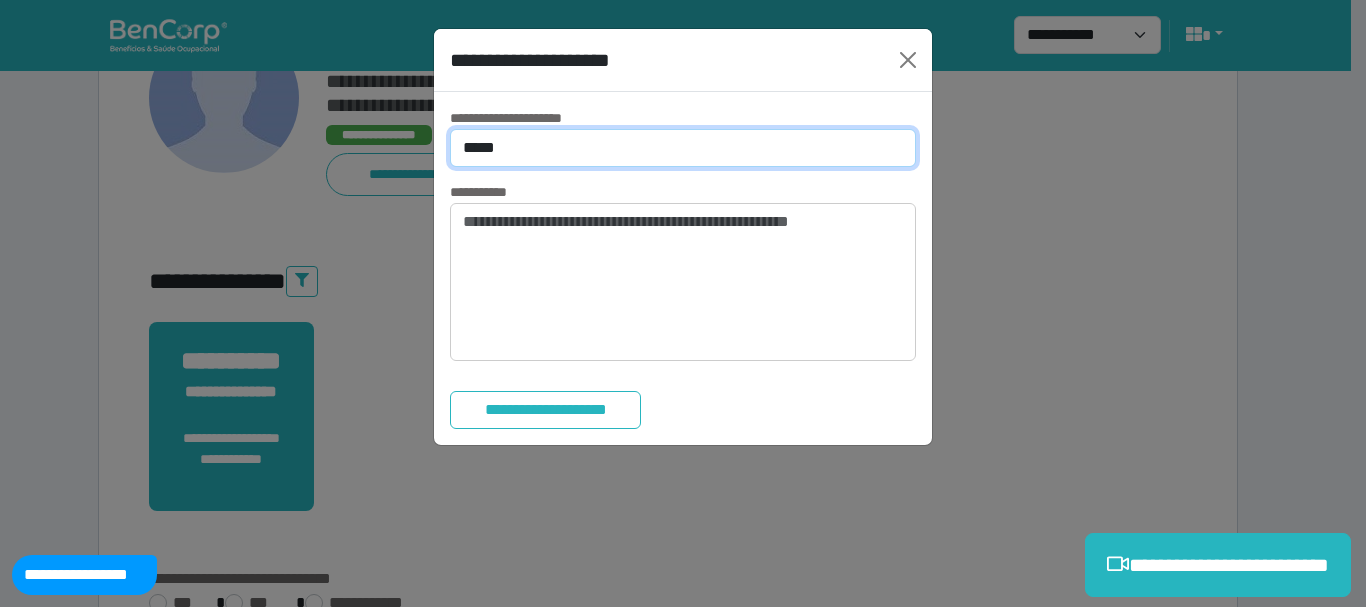 click on "**********" at bounding box center (683, 148) 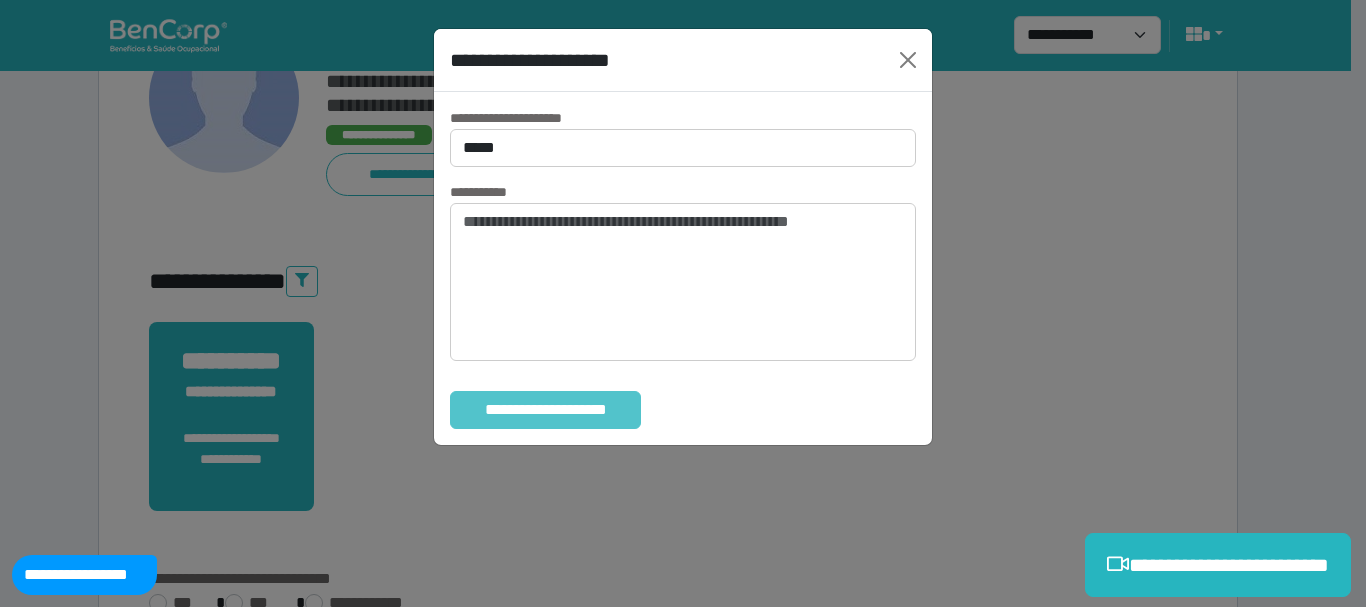 click on "**********" at bounding box center (545, 410) 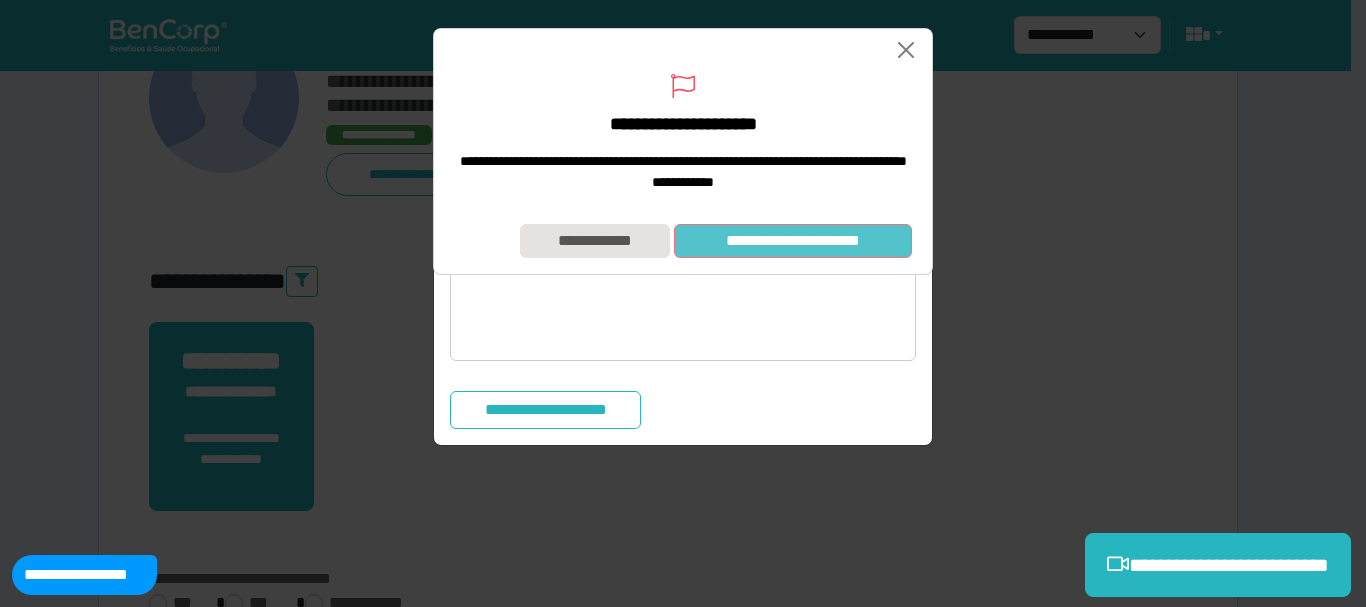 click on "**********" at bounding box center (793, 241) 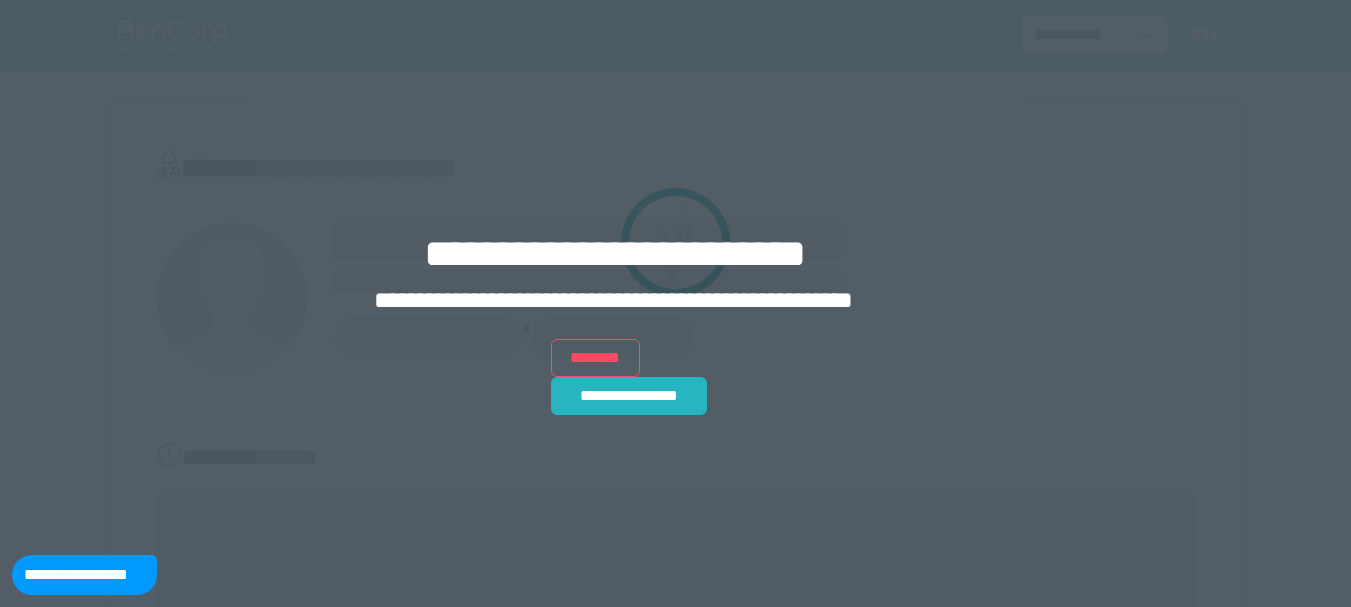 scroll, scrollTop: 0, scrollLeft: 0, axis: both 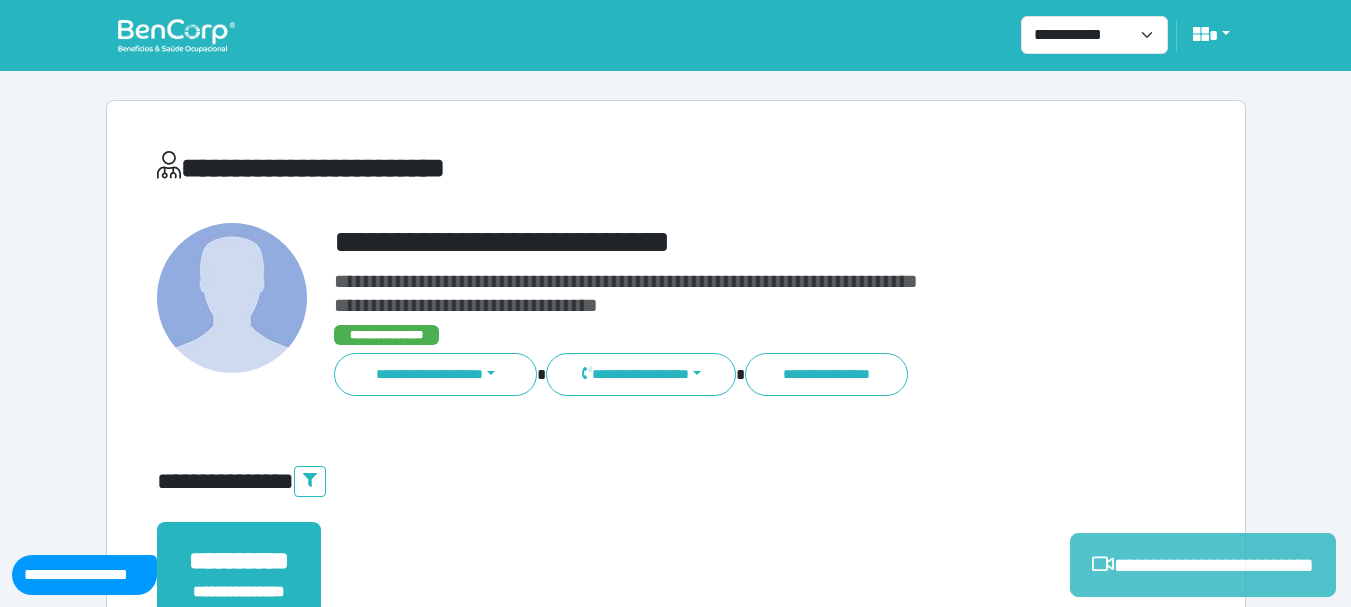 click on "**********" at bounding box center [1203, 565] 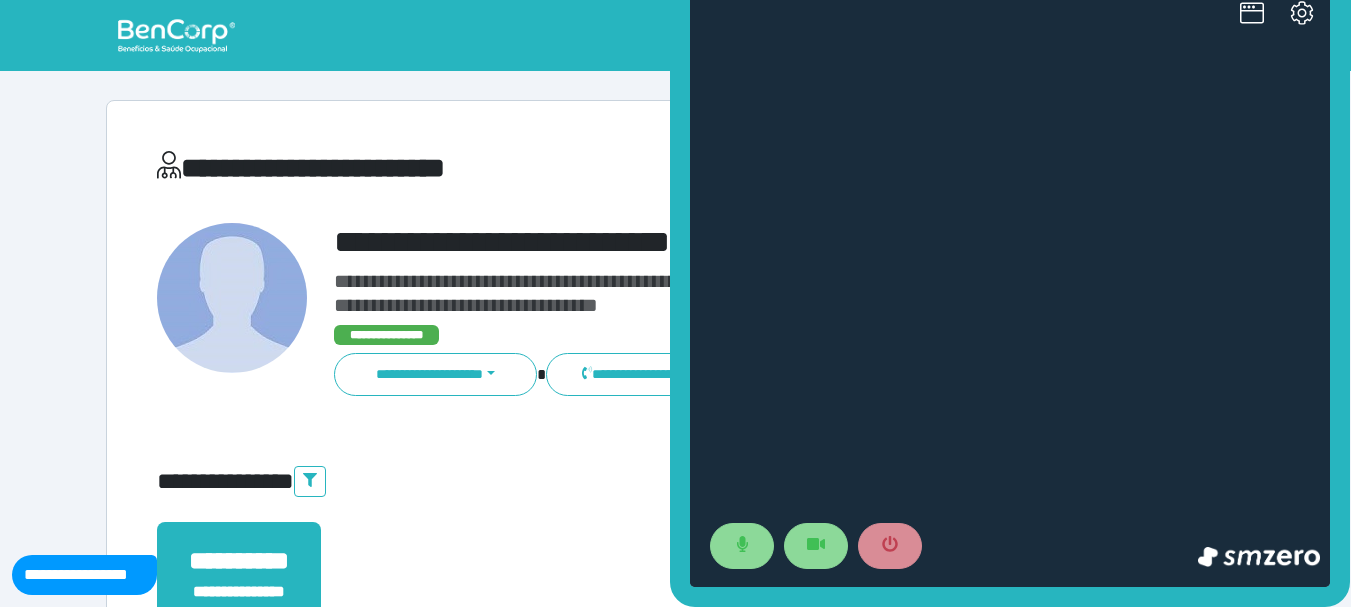 scroll, scrollTop: 0, scrollLeft: 0, axis: both 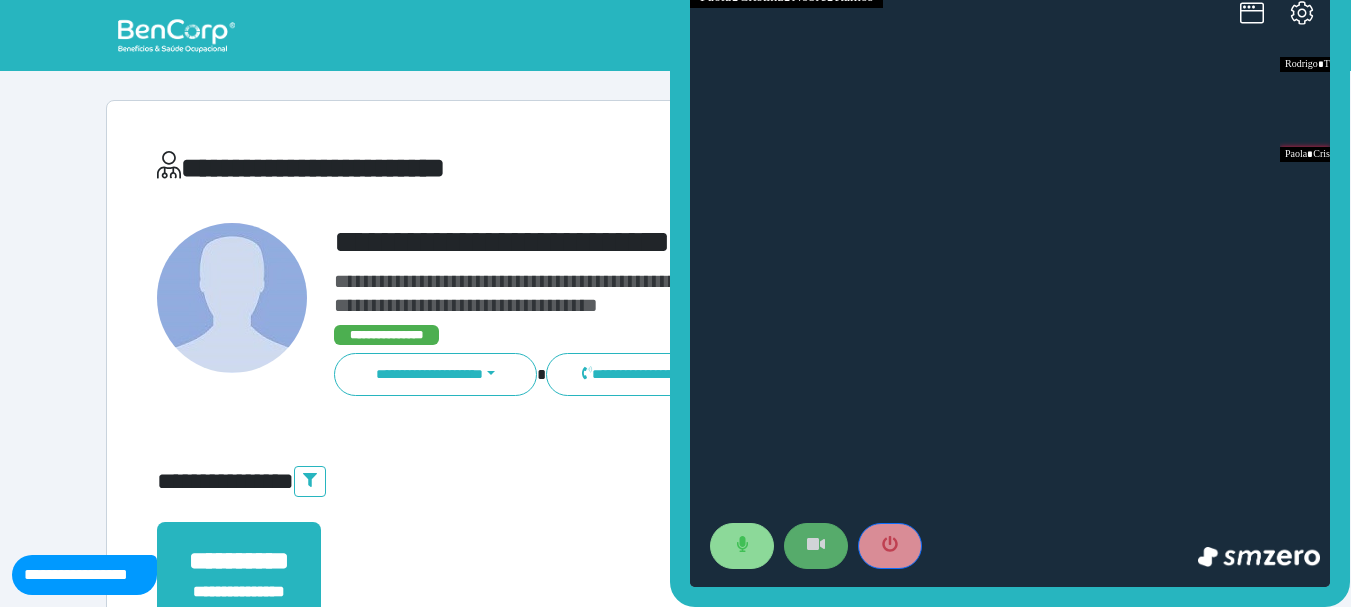 click at bounding box center (890, 546) 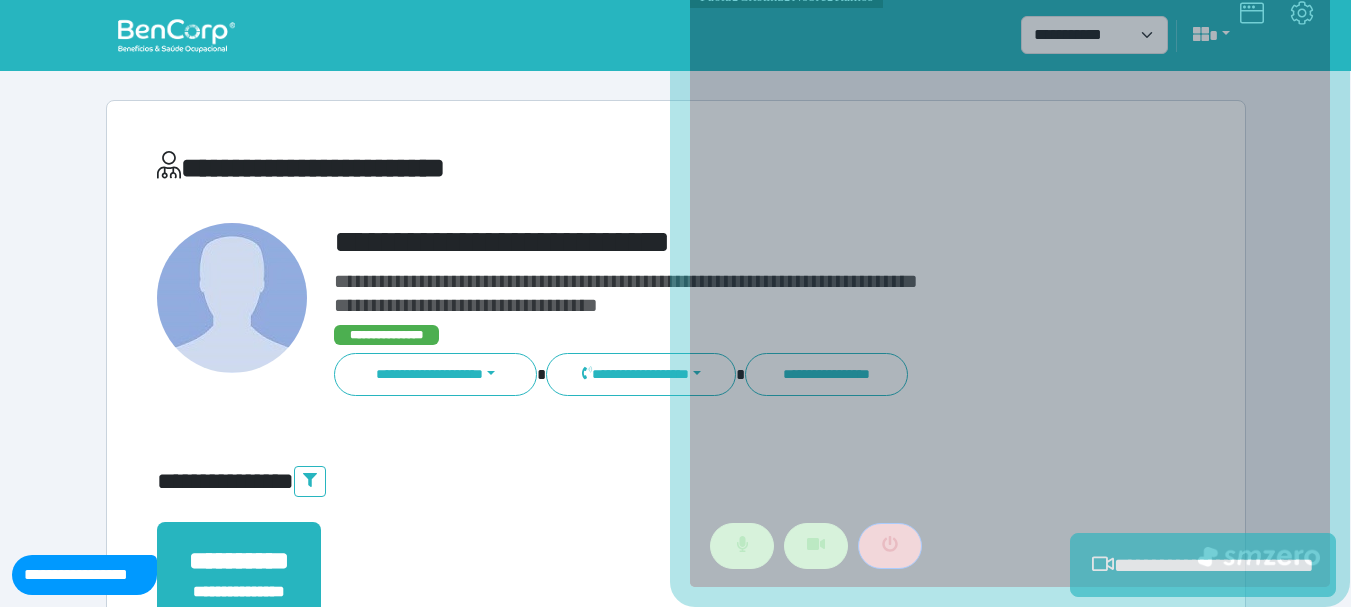 scroll, scrollTop: 500, scrollLeft: 0, axis: vertical 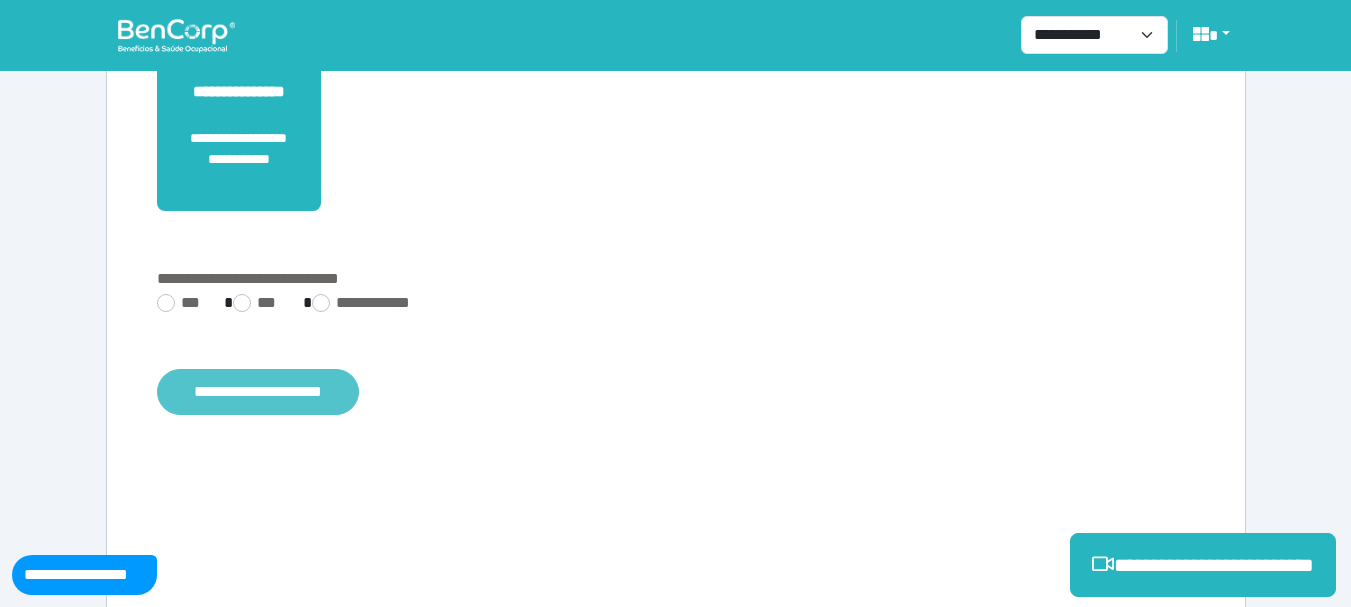 click on "**********" at bounding box center (258, 392) 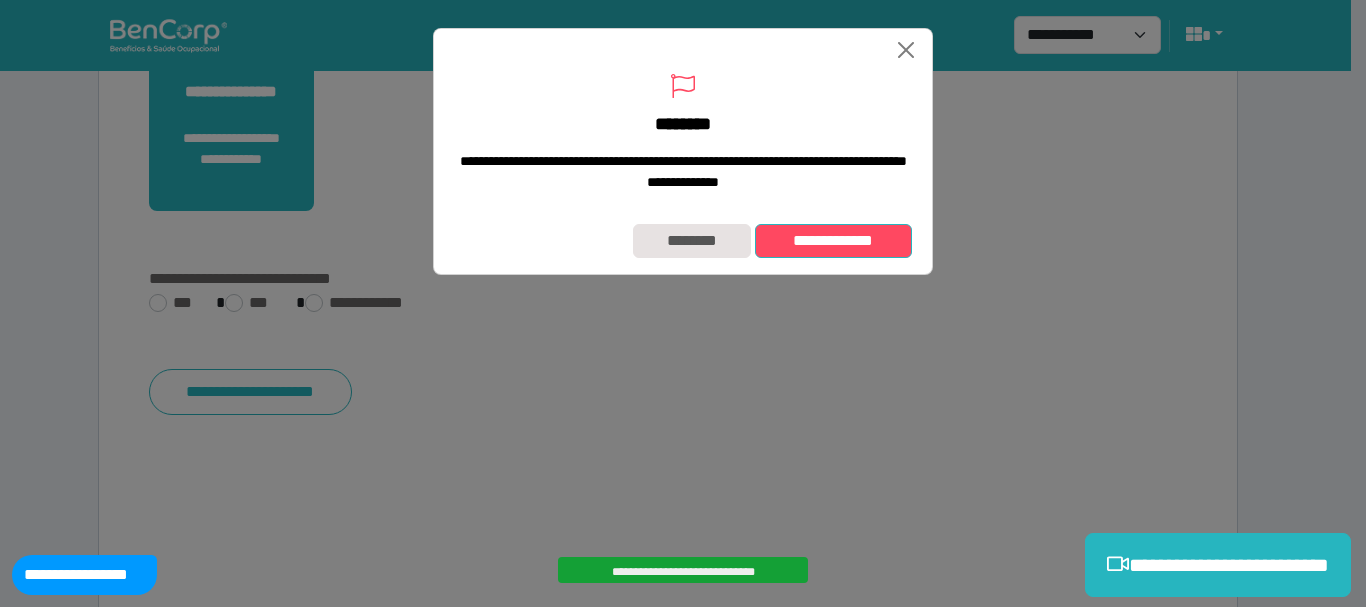 click on "**********" at bounding box center (833, 241) 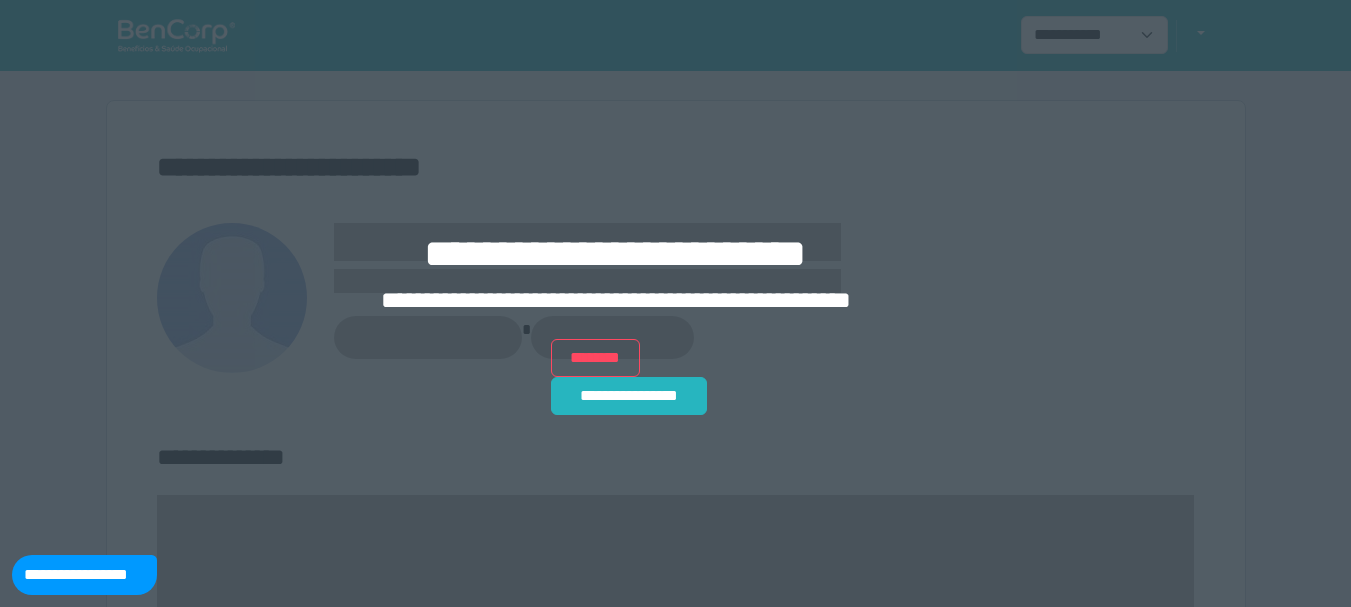 scroll, scrollTop: 0, scrollLeft: 0, axis: both 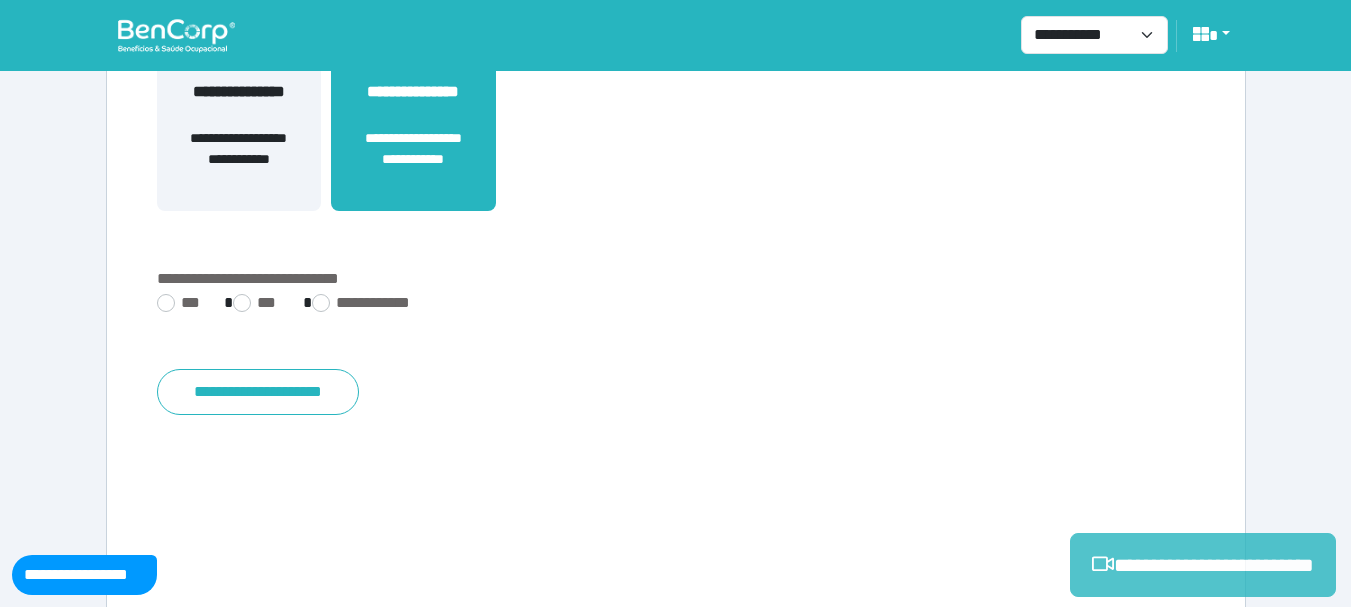click on "**********" at bounding box center (1203, 565) 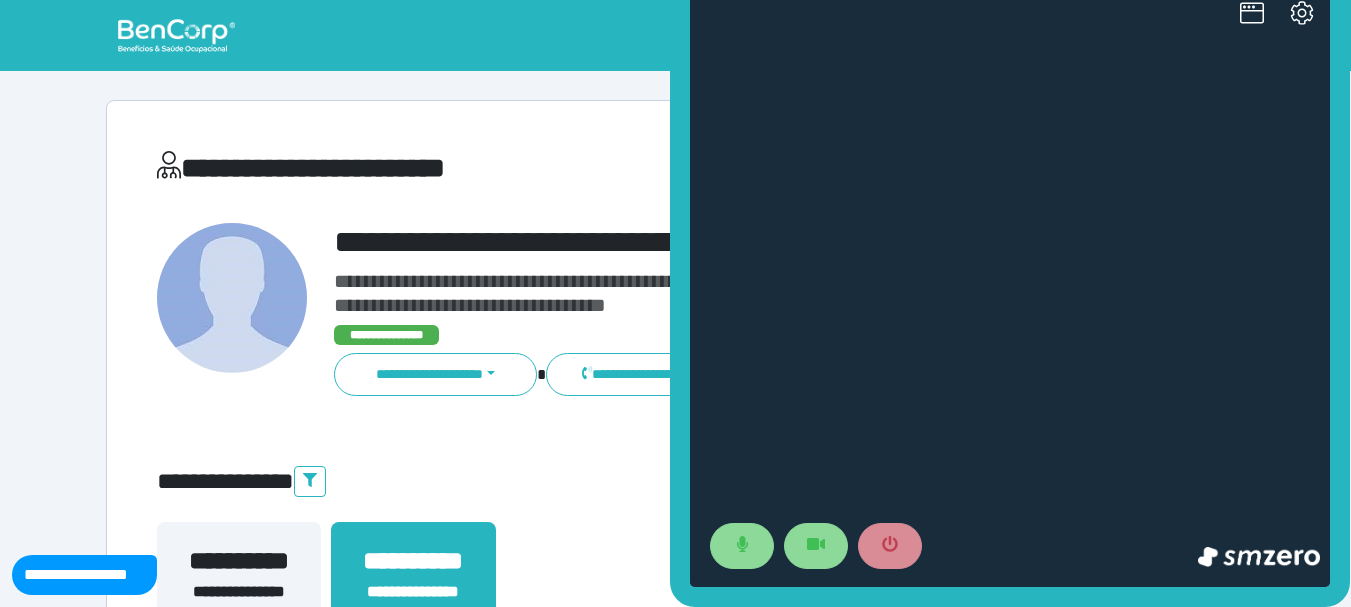 scroll, scrollTop: 0, scrollLeft: 0, axis: both 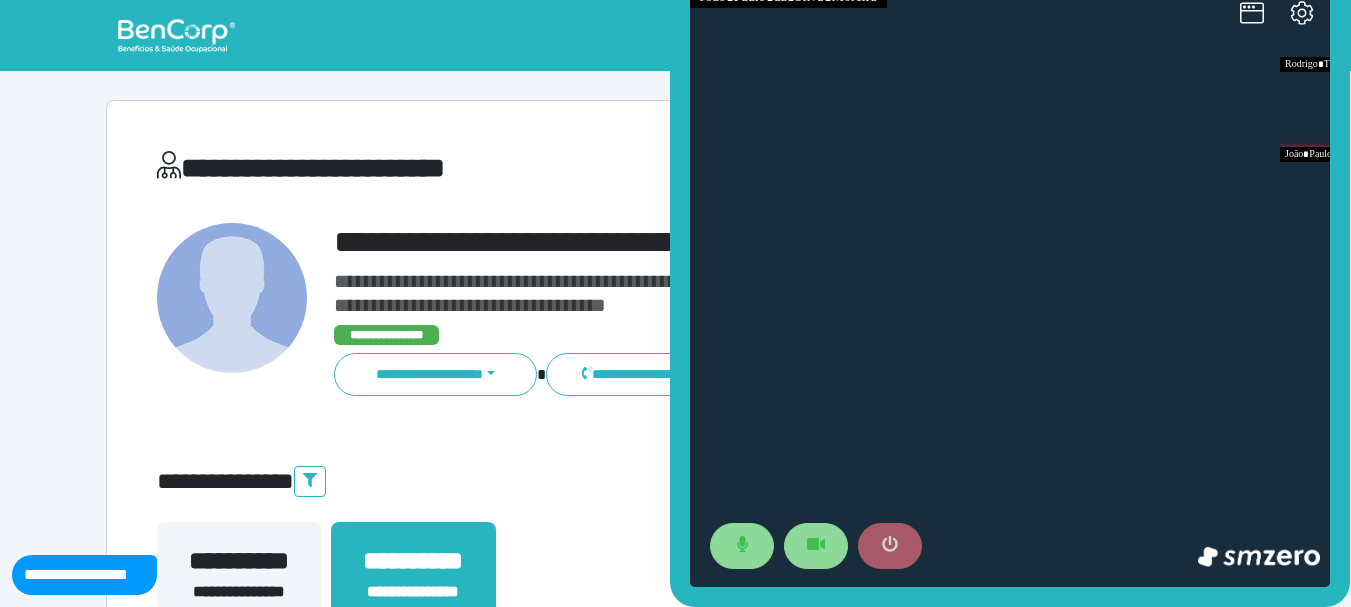 click at bounding box center (890, 546) 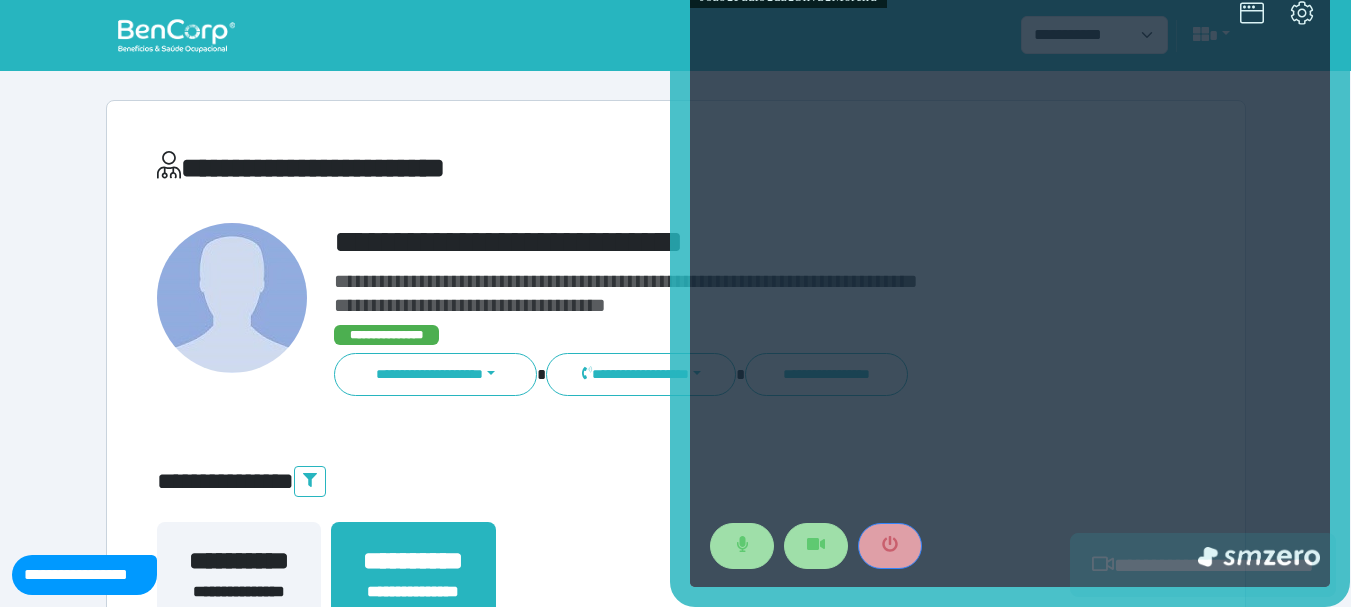 scroll, scrollTop: 529, scrollLeft: 0, axis: vertical 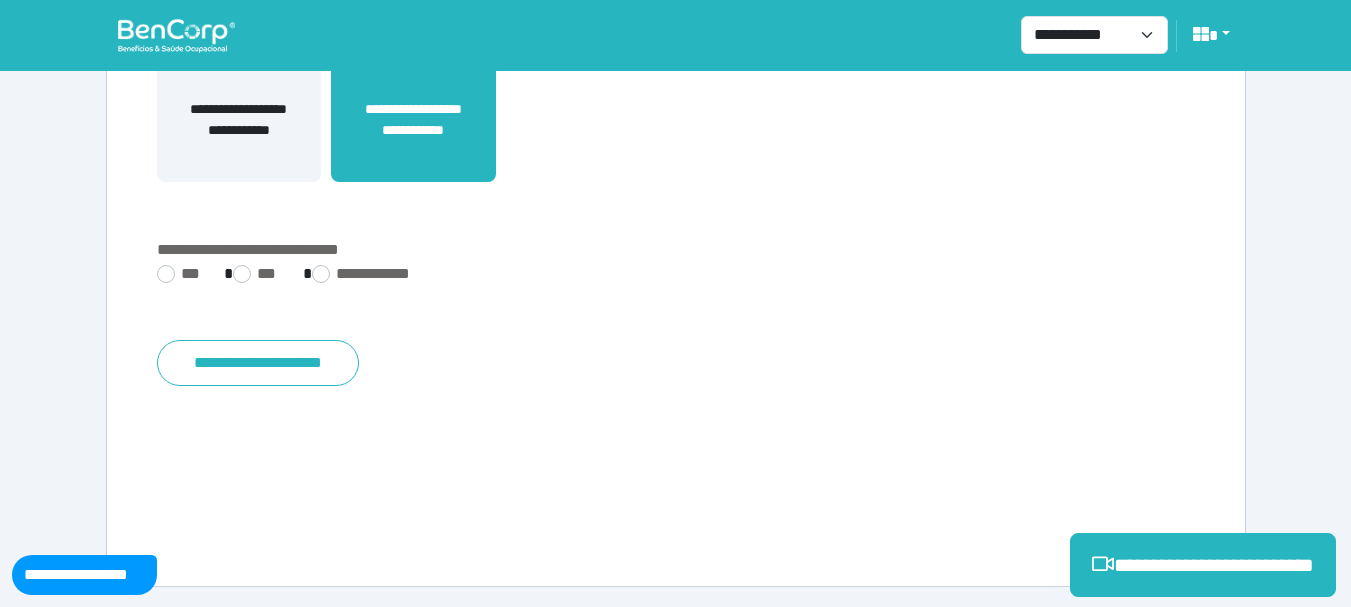 click on "**********" at bounding box center (676, 276) 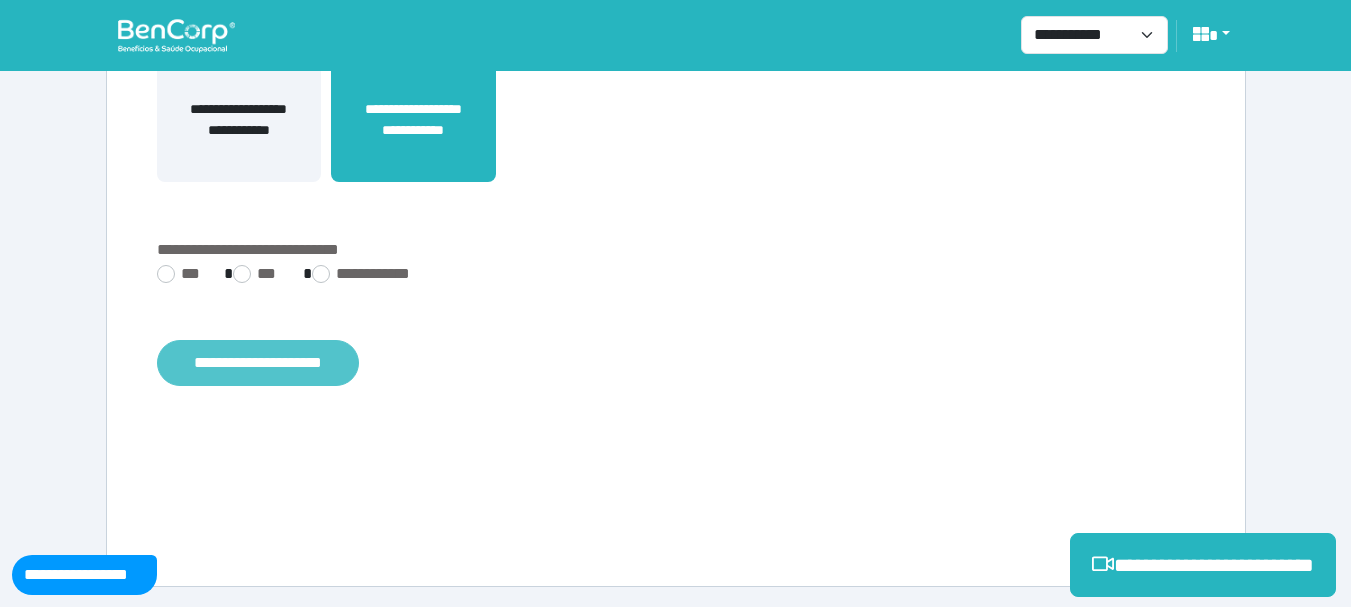 click on "**********" at bounding box center (676, 79) 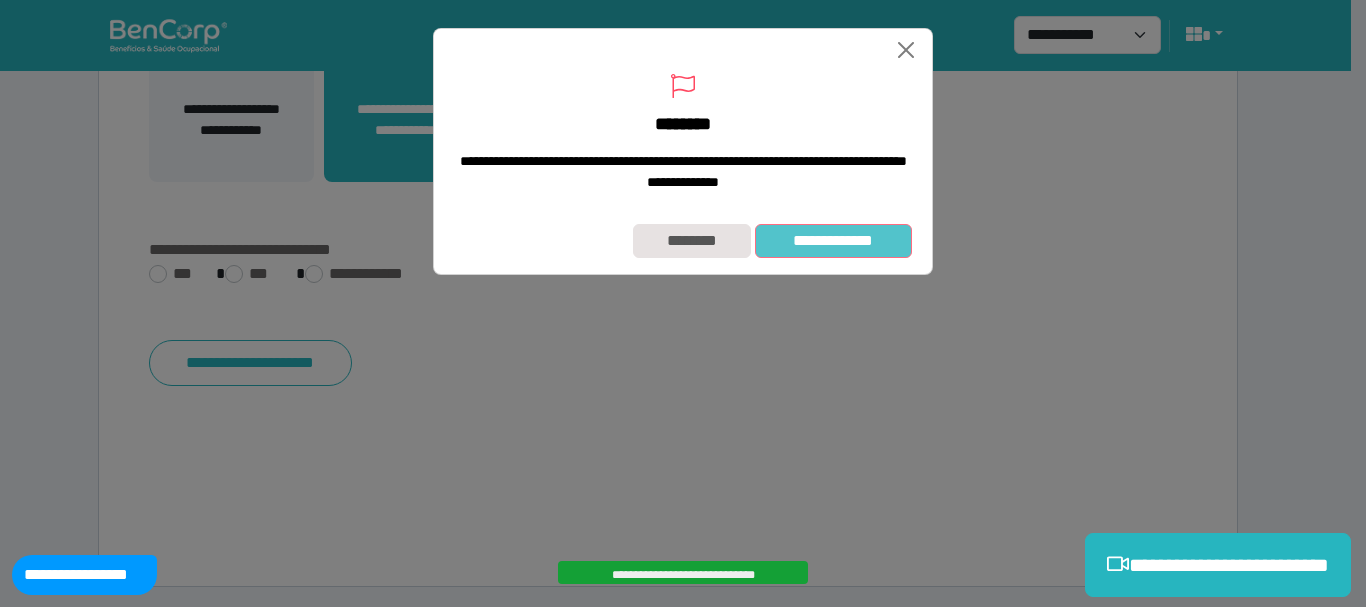 click on "**********" at bounding box center [833, 241] 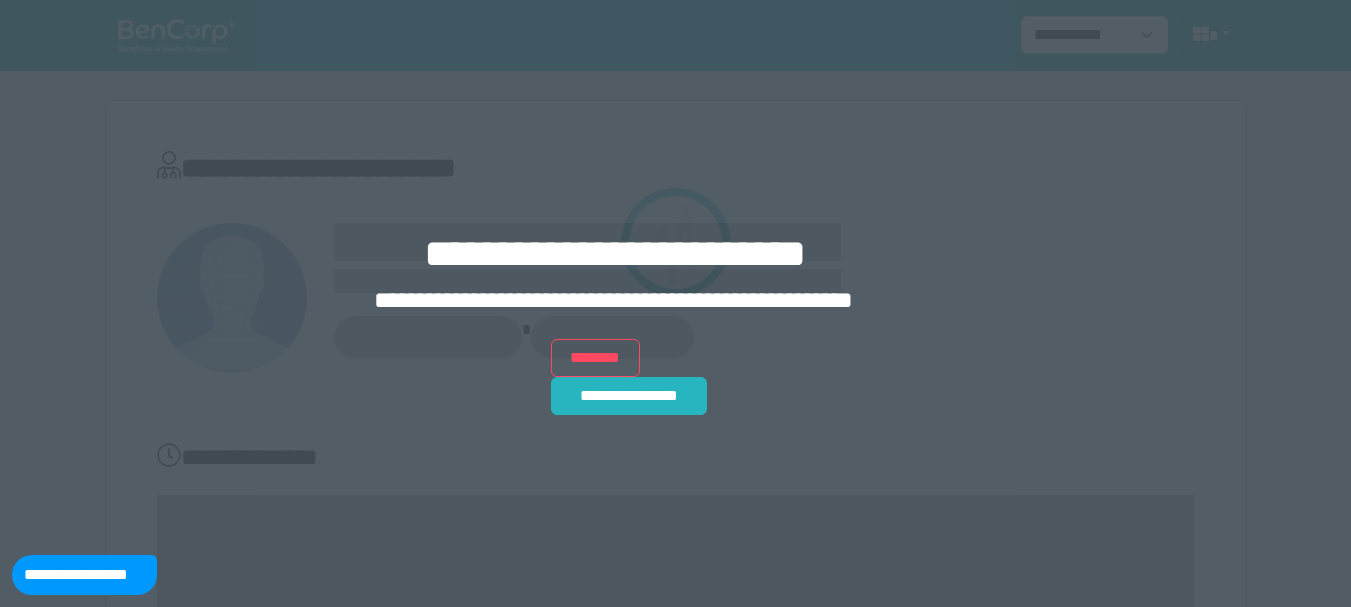 scroll, scrollTop: 0, scrollLeft: 0, axis: both 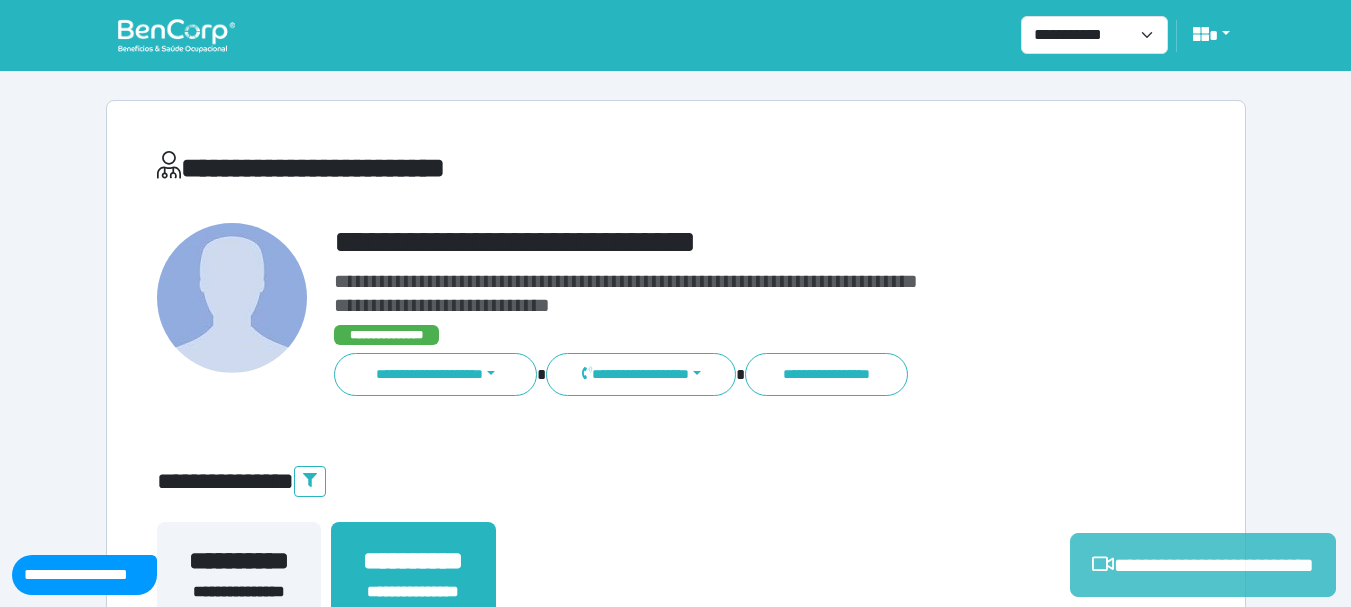 click on "**********" at bounding box center [1203, 565] 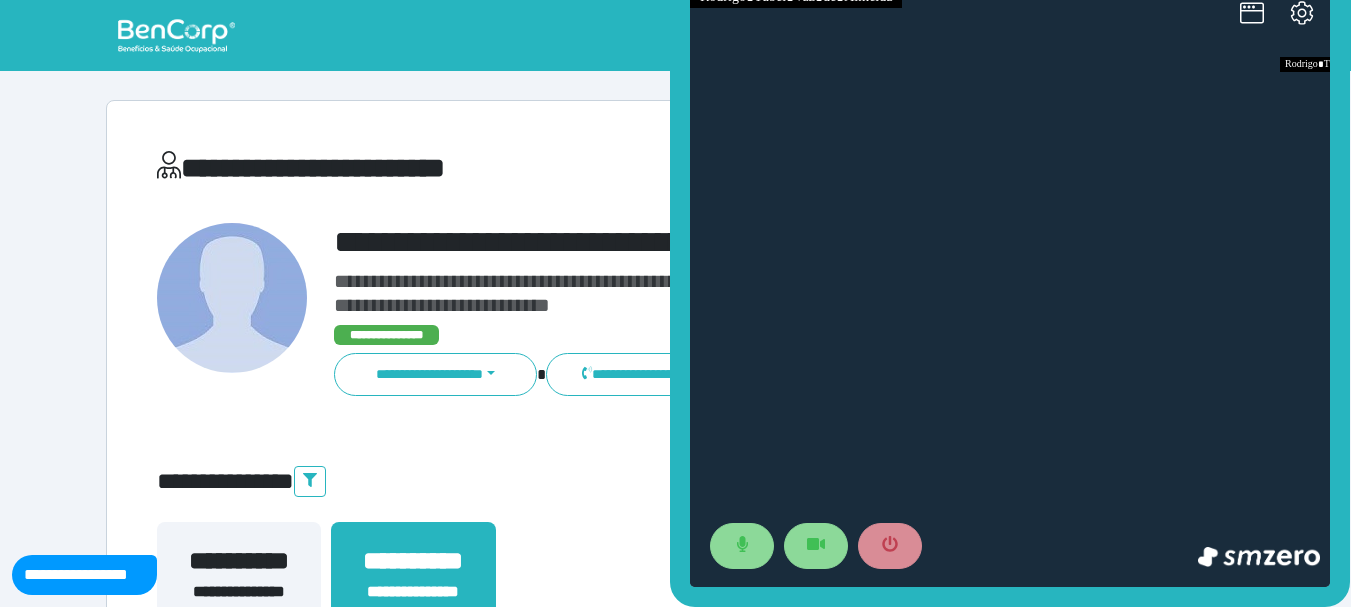 scroll, scrollTop: 0, scrollLeft: 0, axis: both 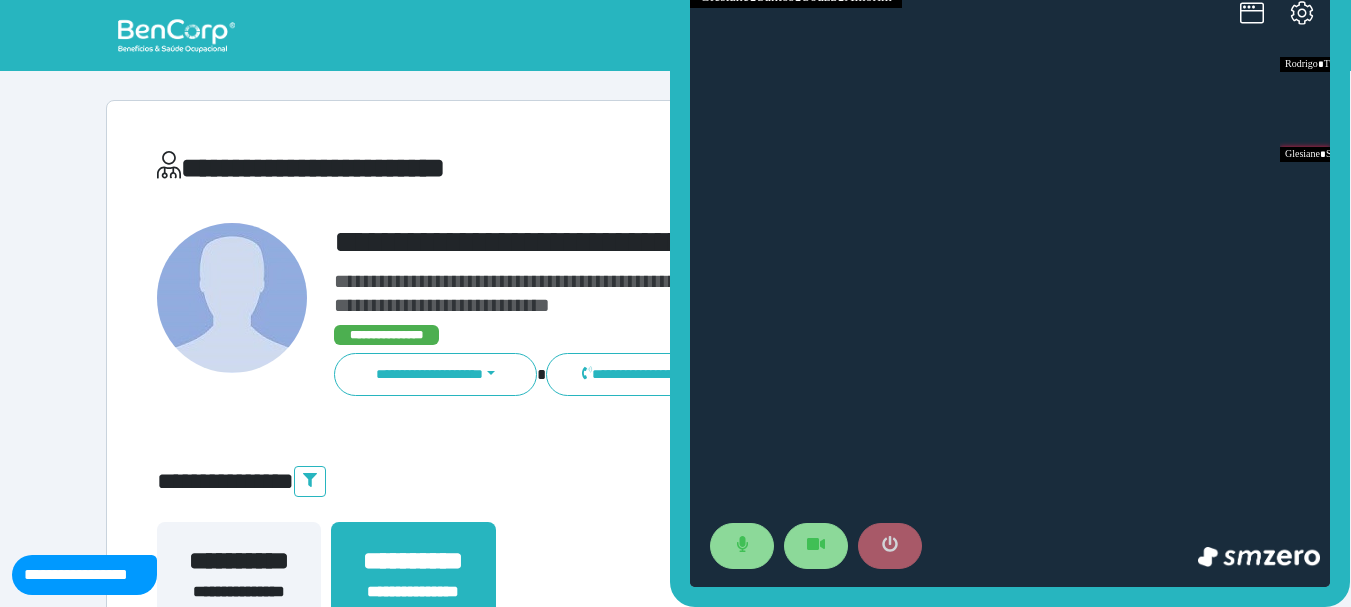 click at bounding box center [890, 546] 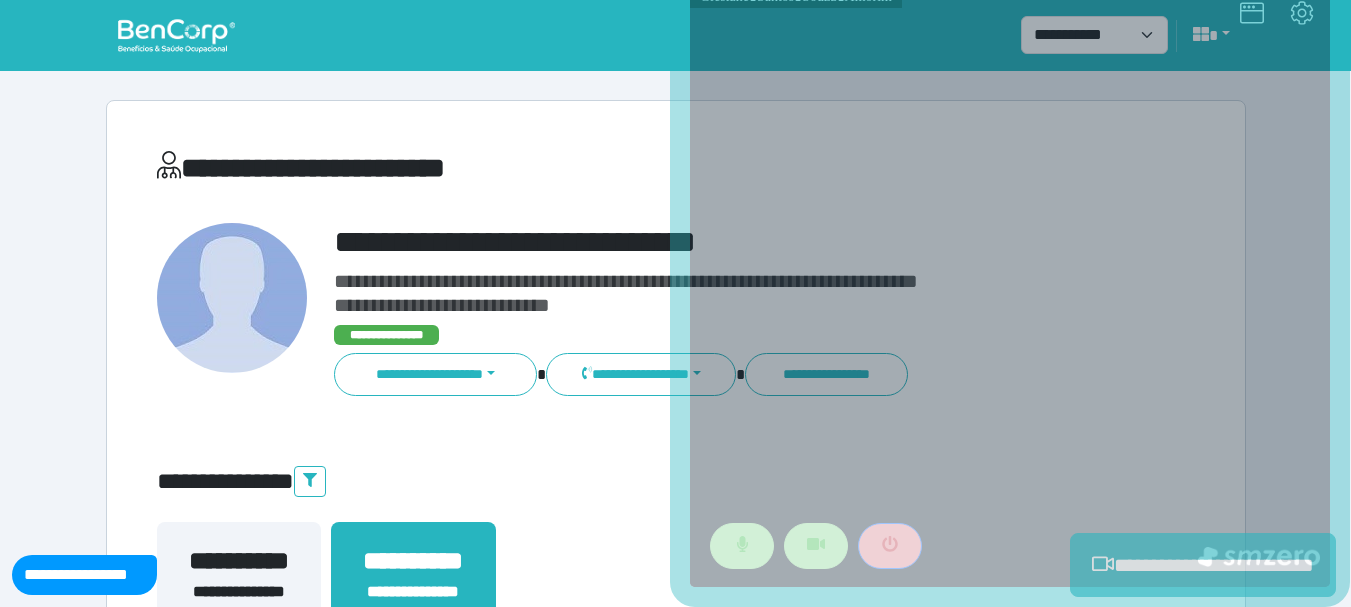 scroll, scrollTop: 529, scrollLeft: 0, axis: vertical 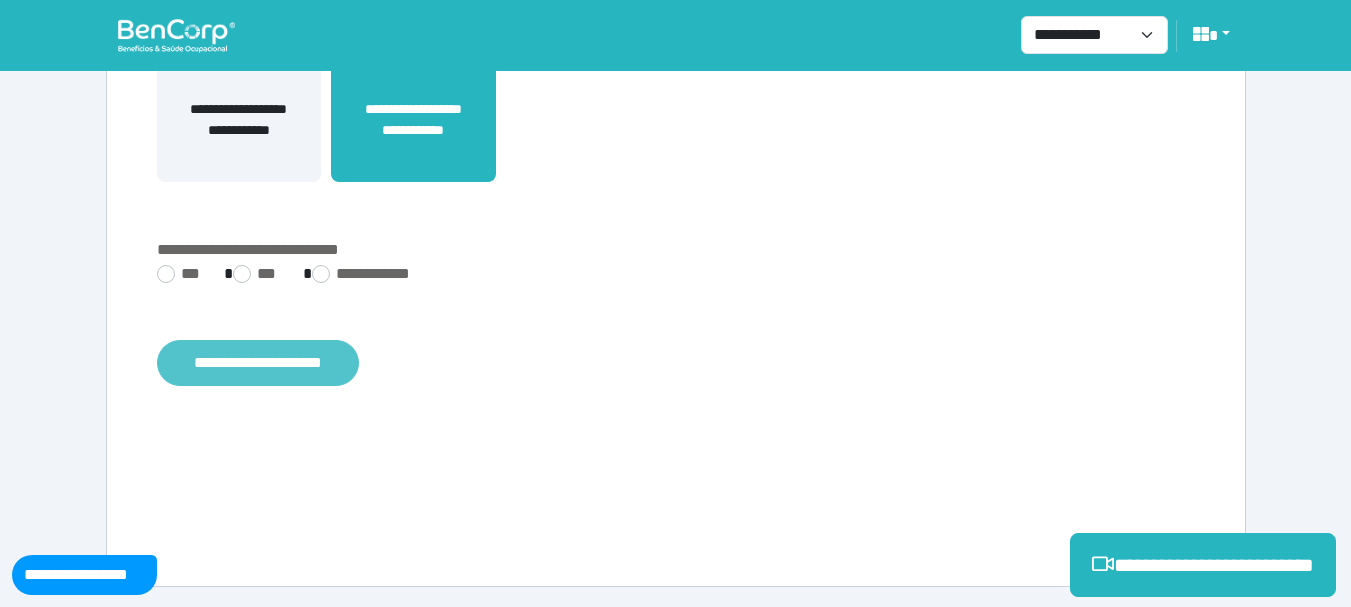 click on "**********" at bounding box center (258, 363) 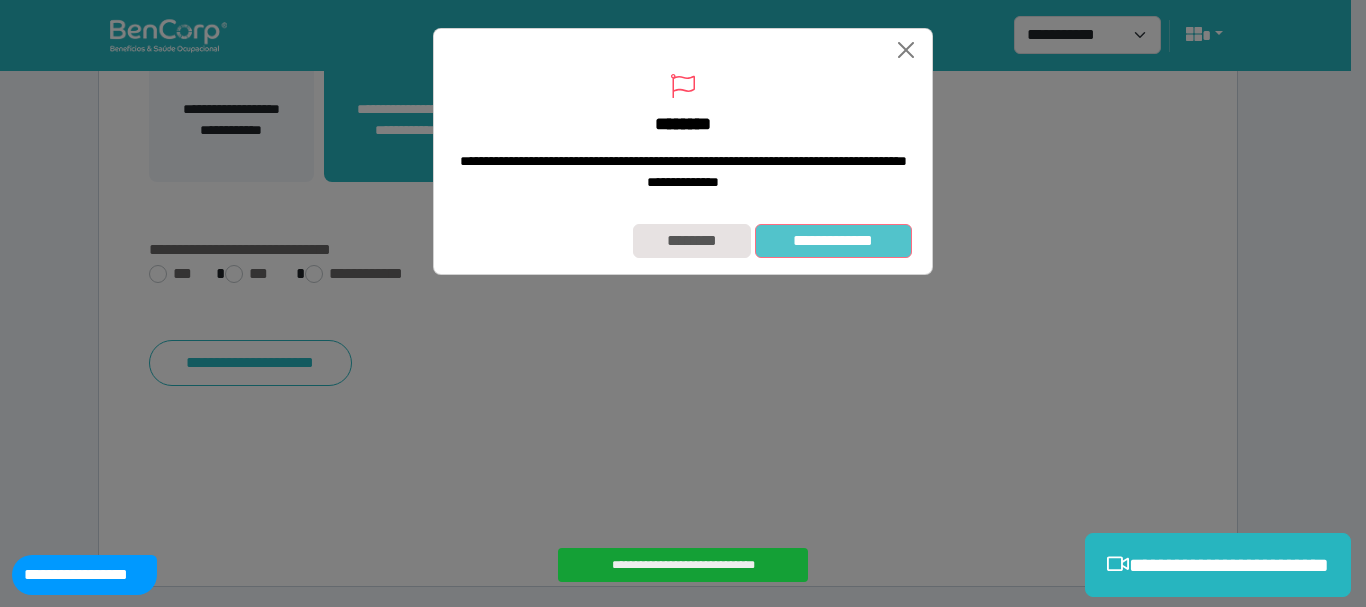 click on "**********" at bounding box center [833, 241] 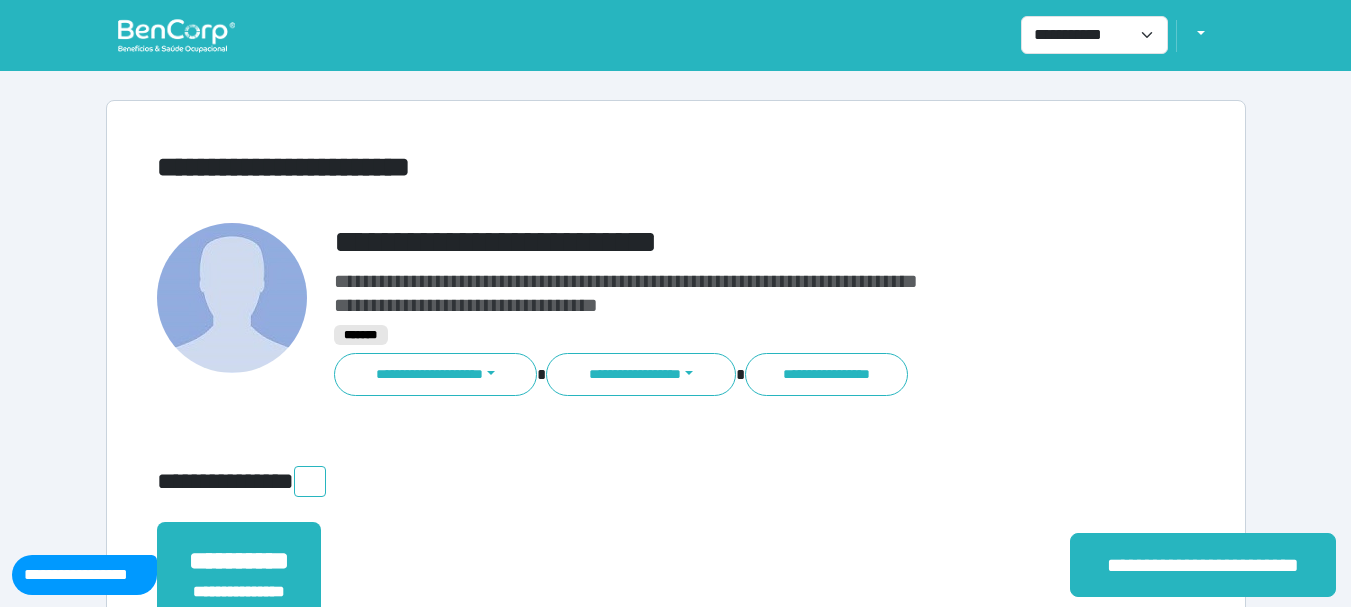 scroll, scrollTop: 0, scrollLeft: 0, axis: both 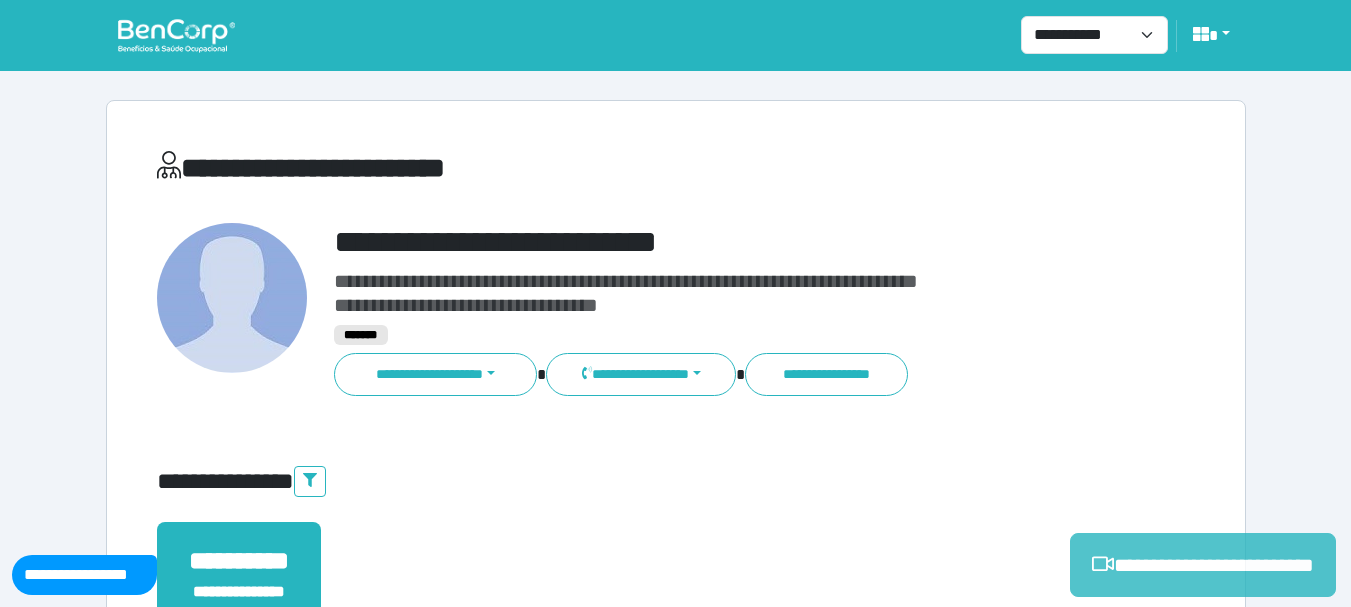 click on "**********" at bounding box center (1203, 565) 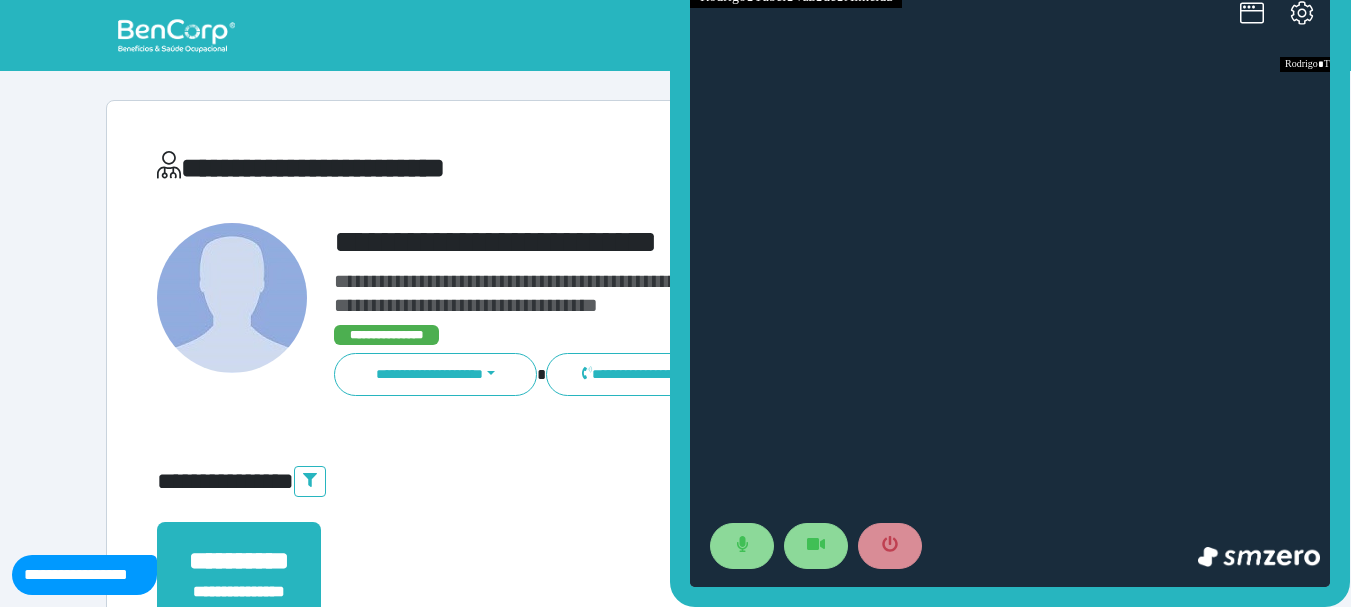scroll, scrollTop: 0, scrollLeft: 0, axis: both 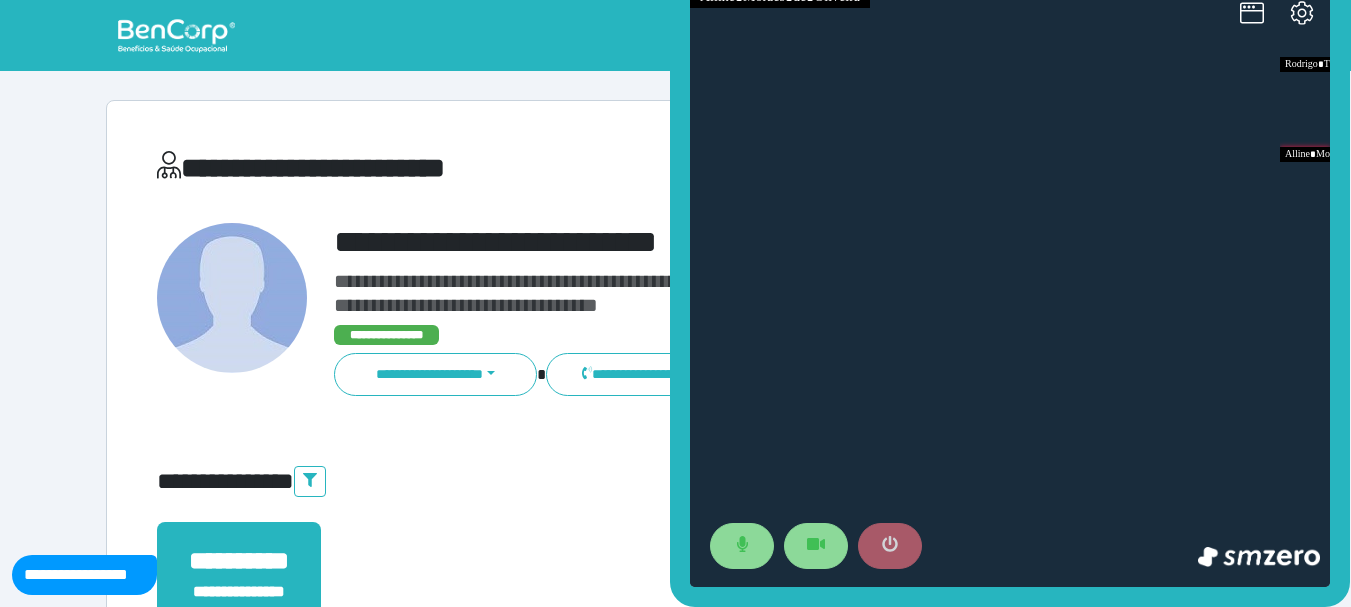 click at bounding box center (890, 546) 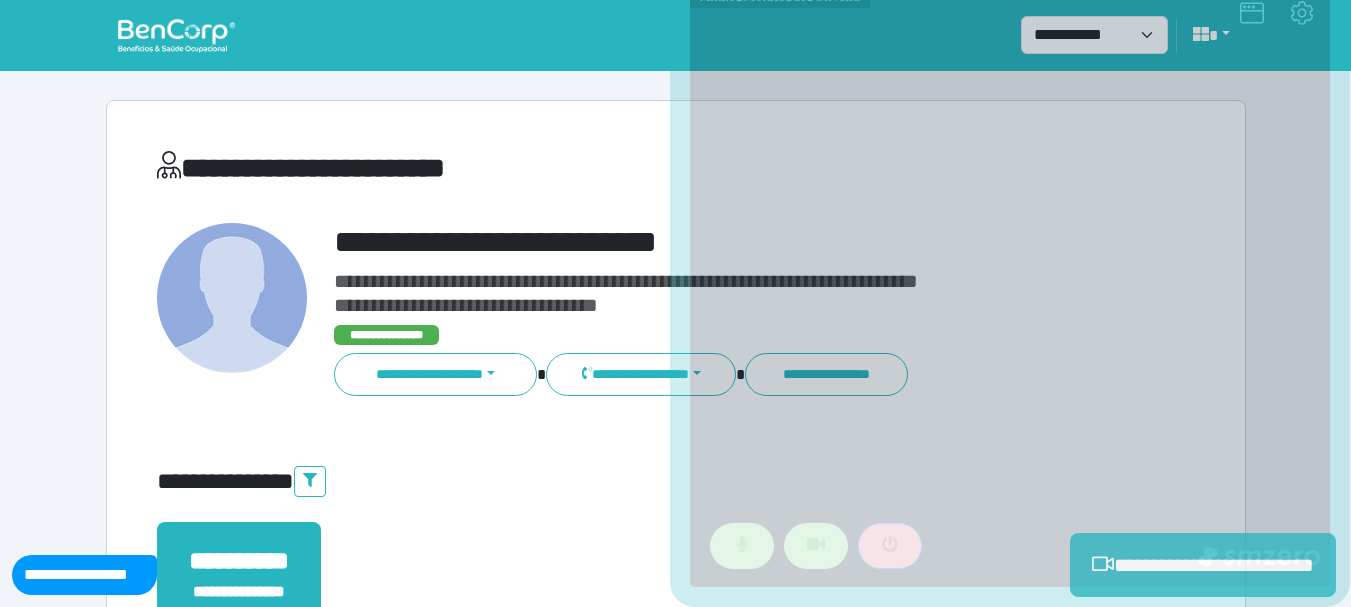scroll, scrollTop: 300, scrollLeft: 0, axis: vertical 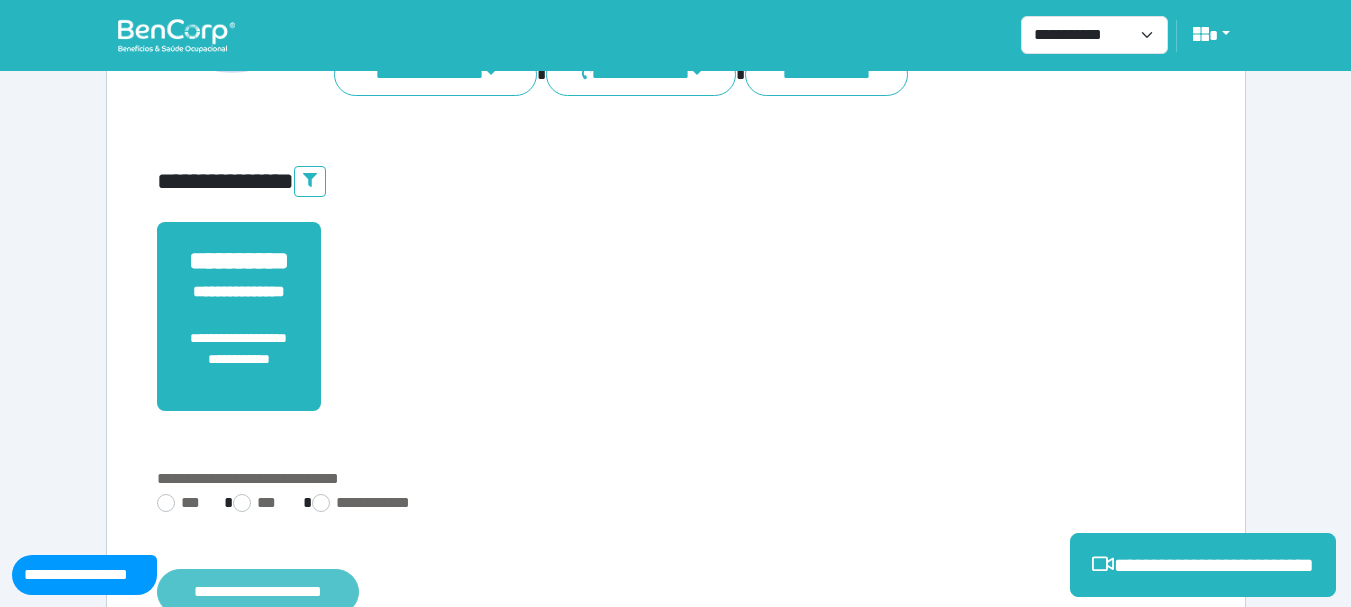 click on "**********" at bounding box center (258, 592) 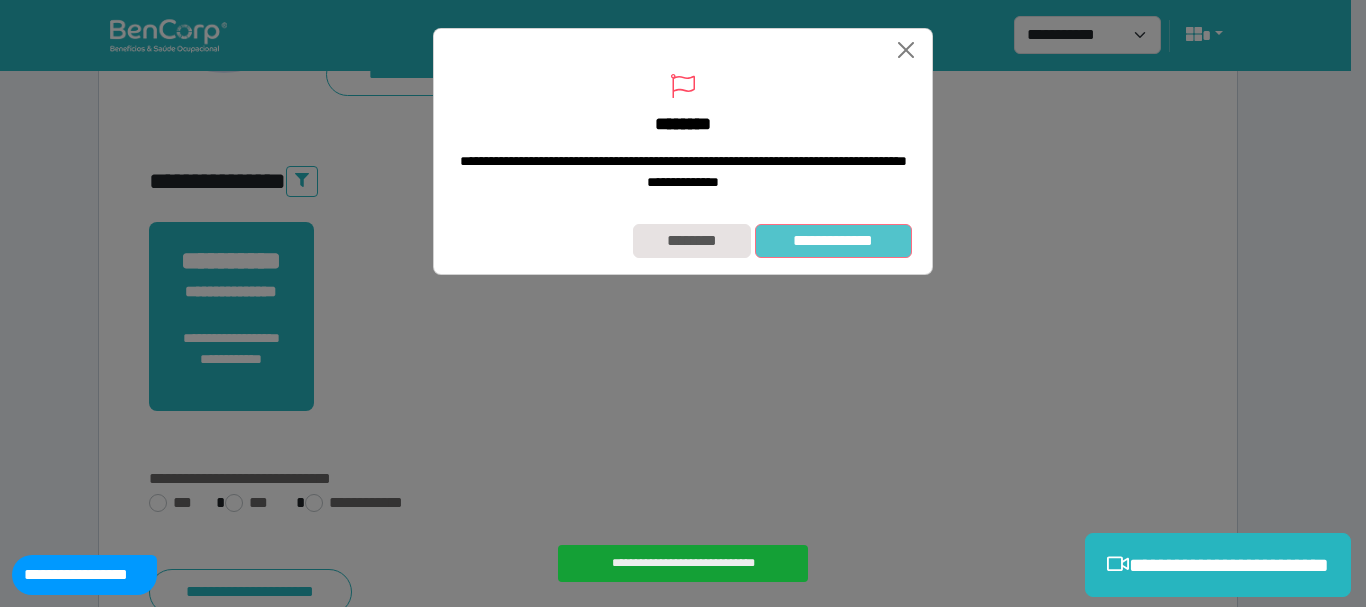 click on "**********" at bounding box center [833, 241] 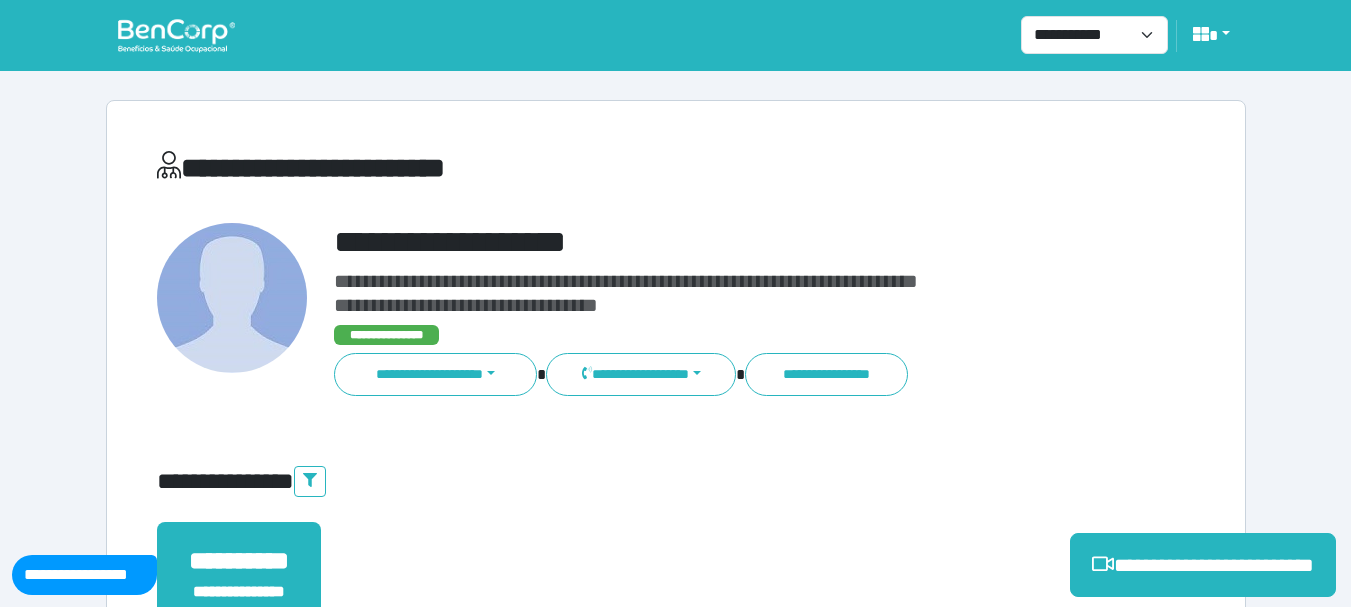 scroll, scrollTop: 0, scrollLeft: 0, axis: both 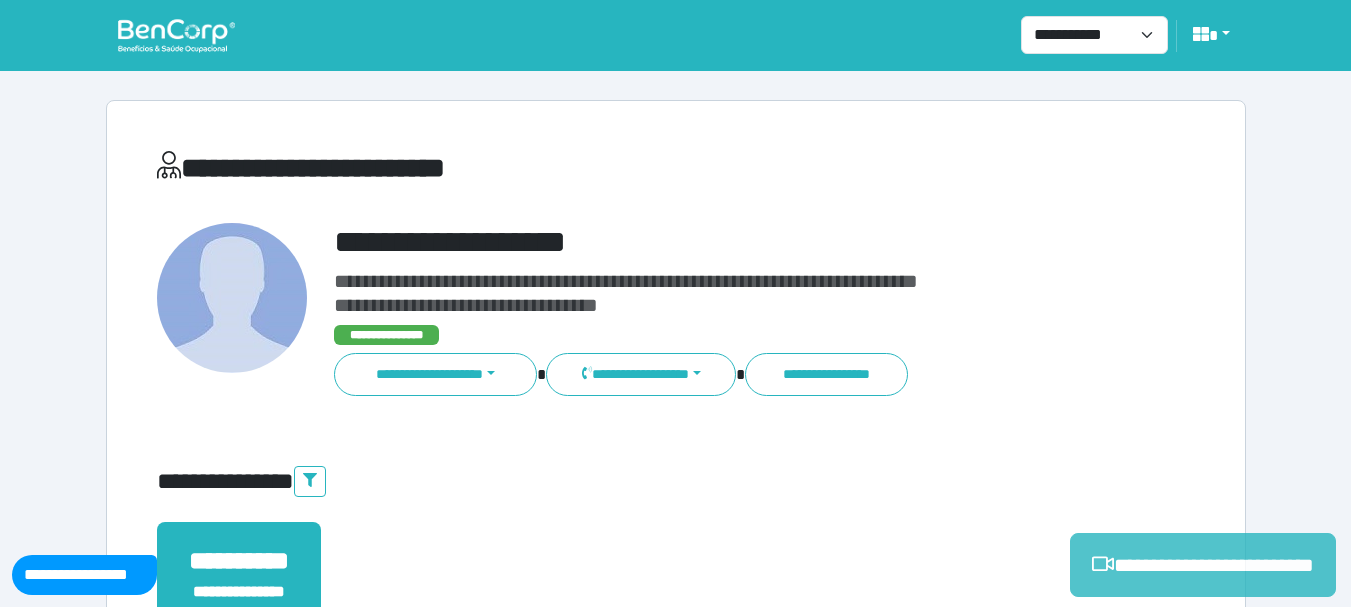 click on "**********" at bounding box center (1203, 565) 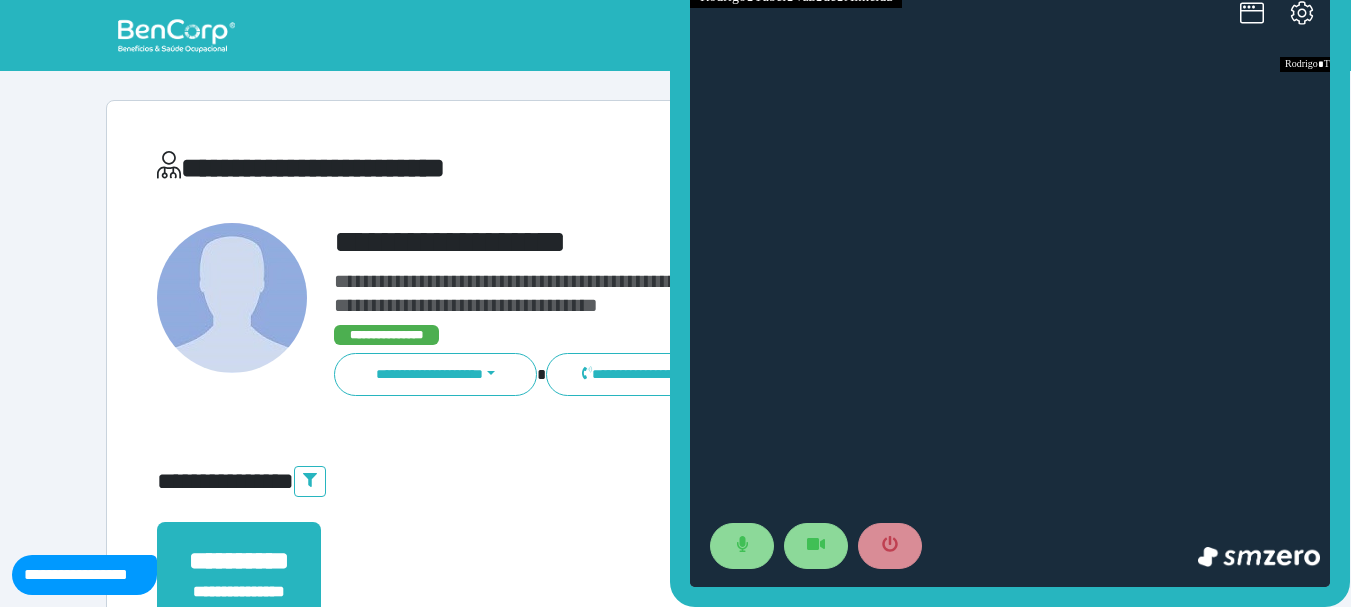 scroll, scrollTop: 0, scrollLeft: 0, axis: both 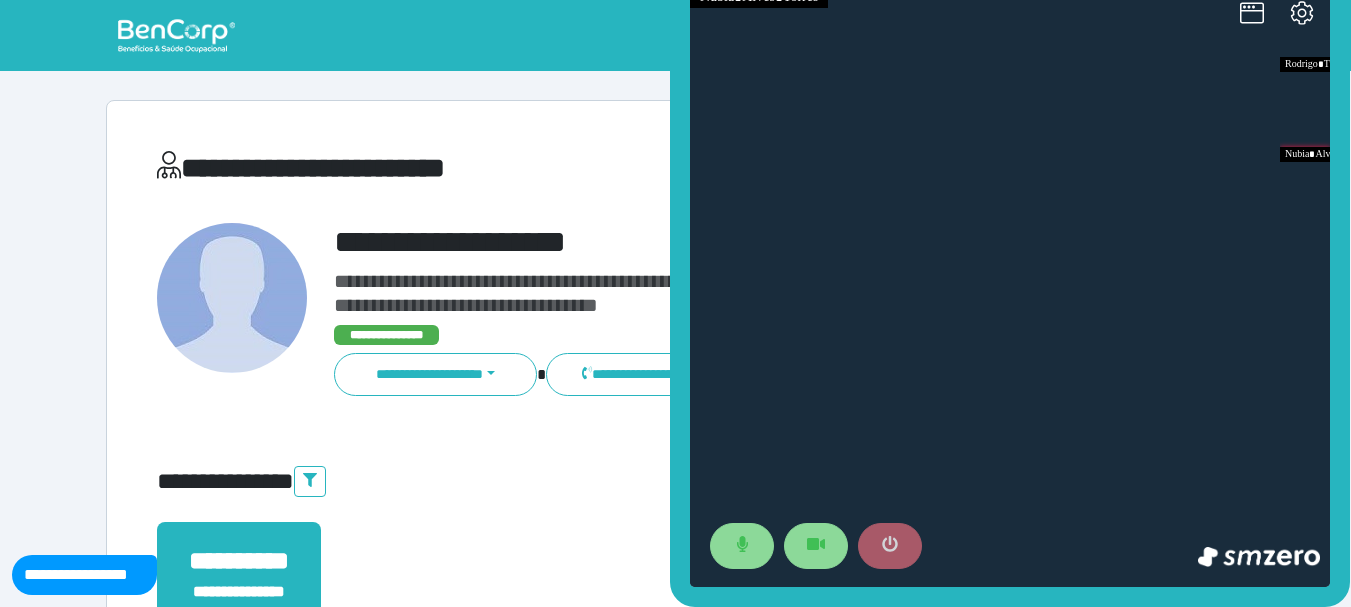 click at bounding box center [890, 546] 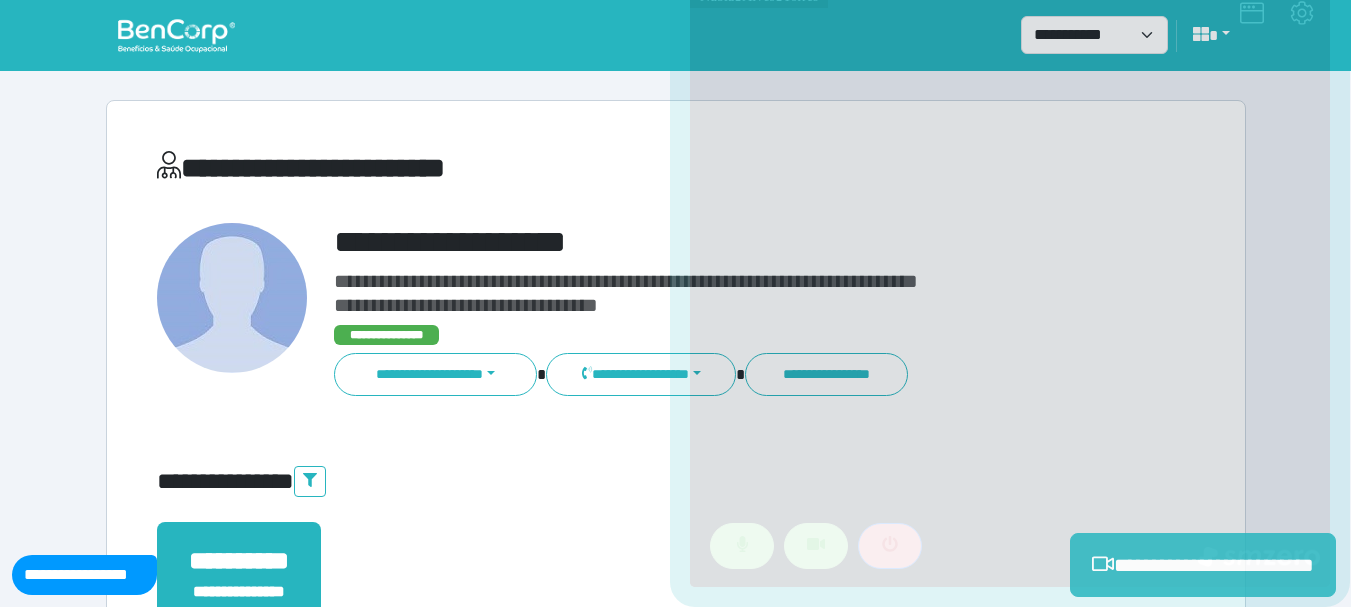 scroll, scrollTop: 529, scrollLeft: 0, axis: vertical 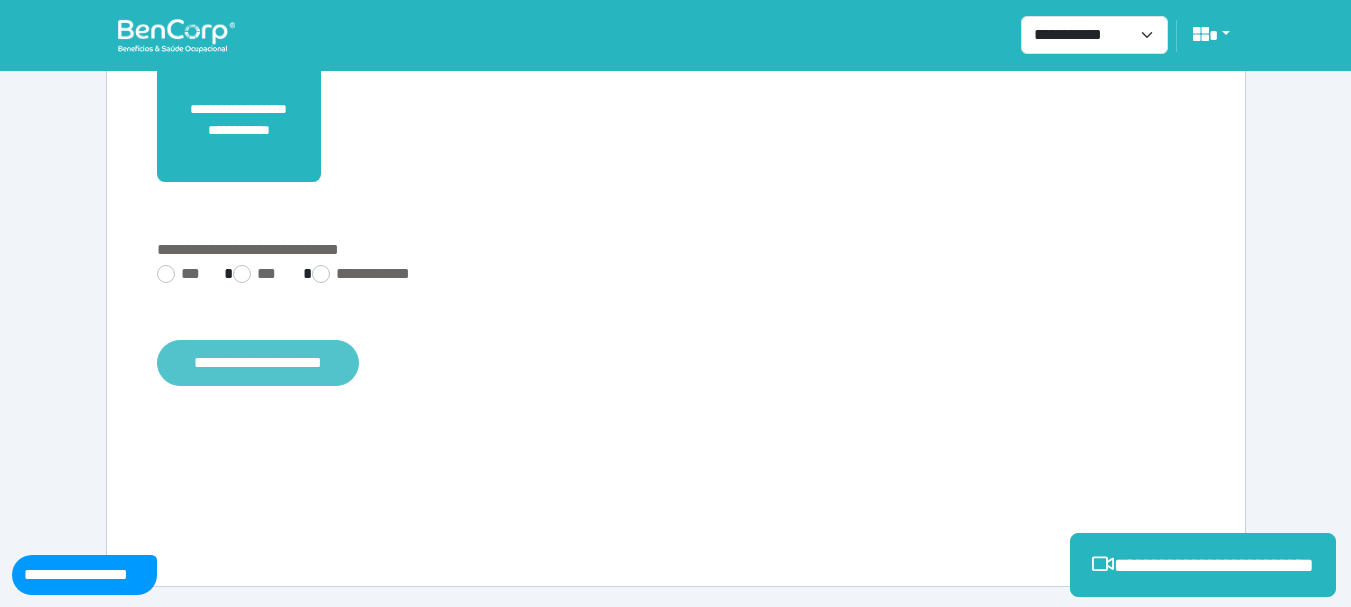 click on "**********" at bounding box center [258, 363] 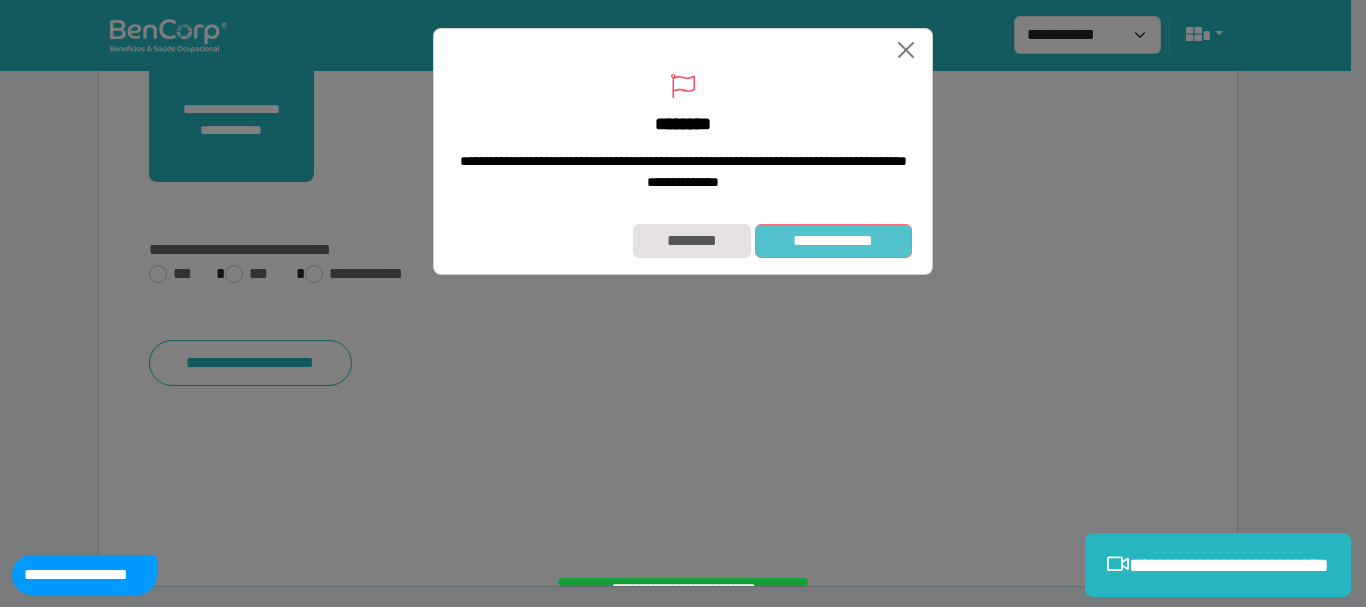 click on "**********" at bounding box center [833, 241] 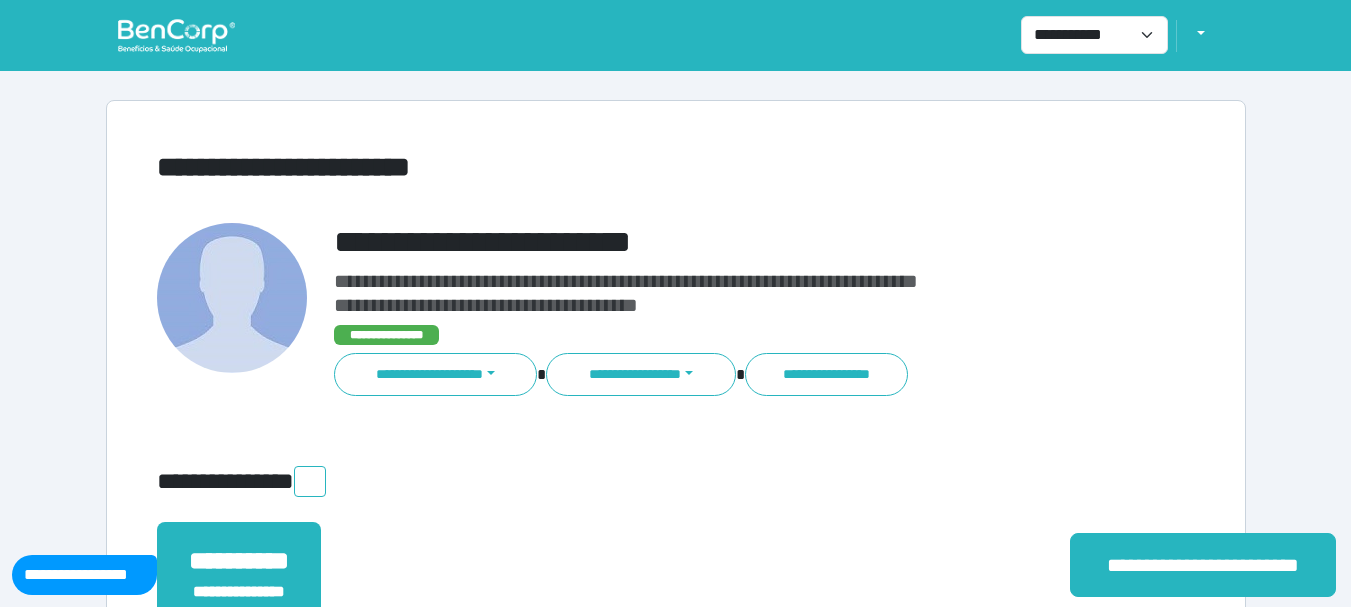 scroll, scrollTop: 0, scrollLeft: 0, axis: both 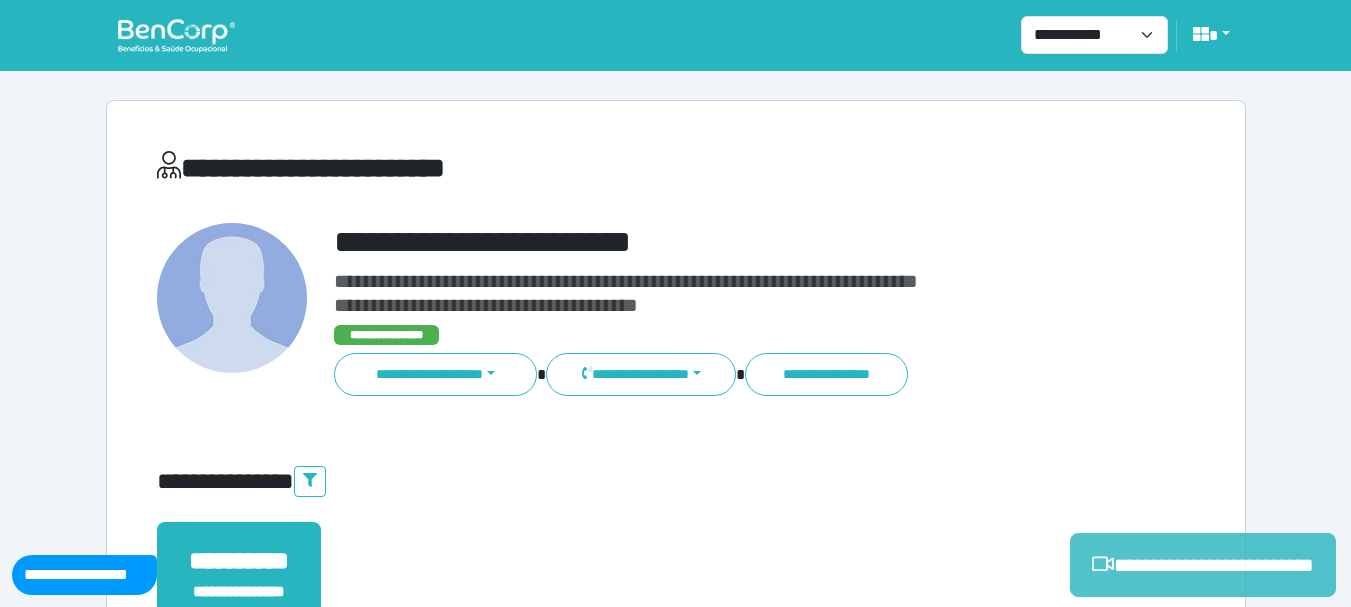 click on "**********" at bounding box center [1203, 565] 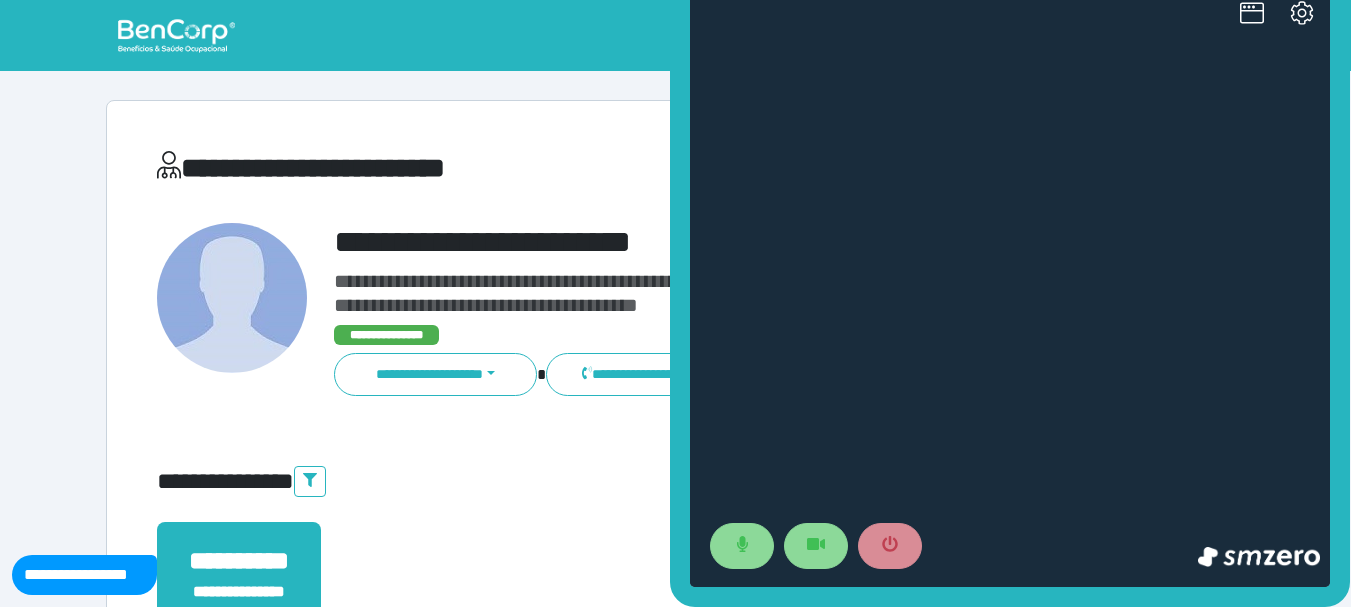 scroll, scrollTop: 0, scrollLeft: 0, axis: both 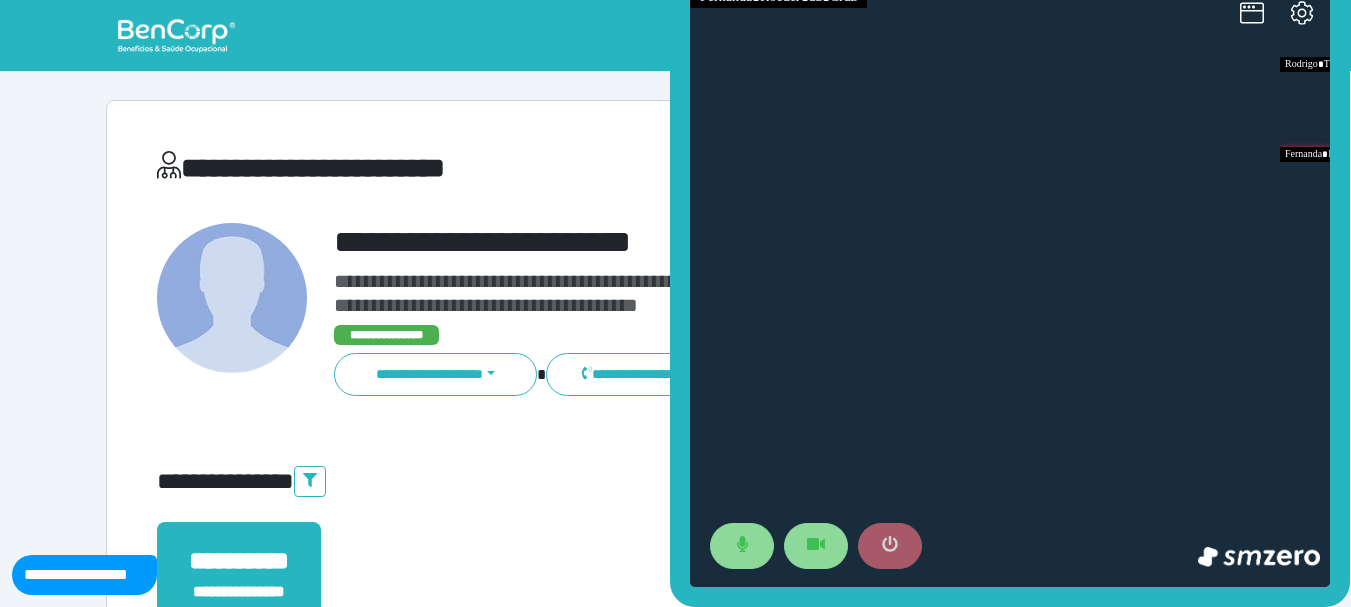click at bounding box center [890, 546] 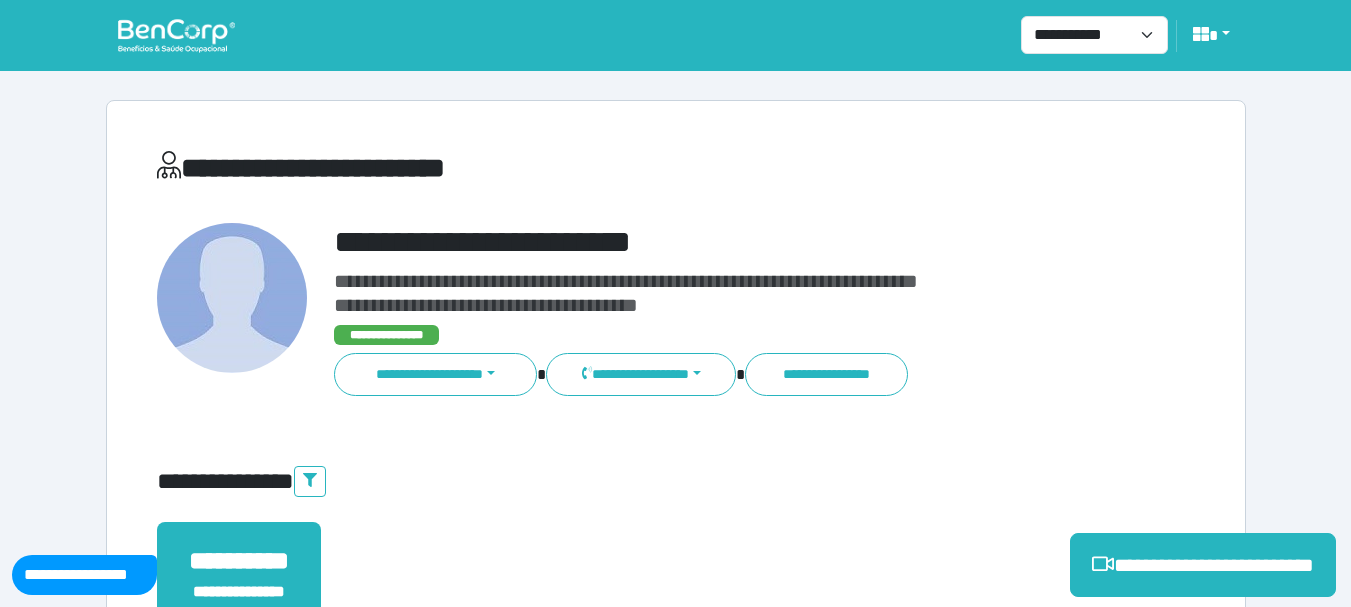 scroll, scrollTop: 400, scrollLeft: 0, axis: vertical 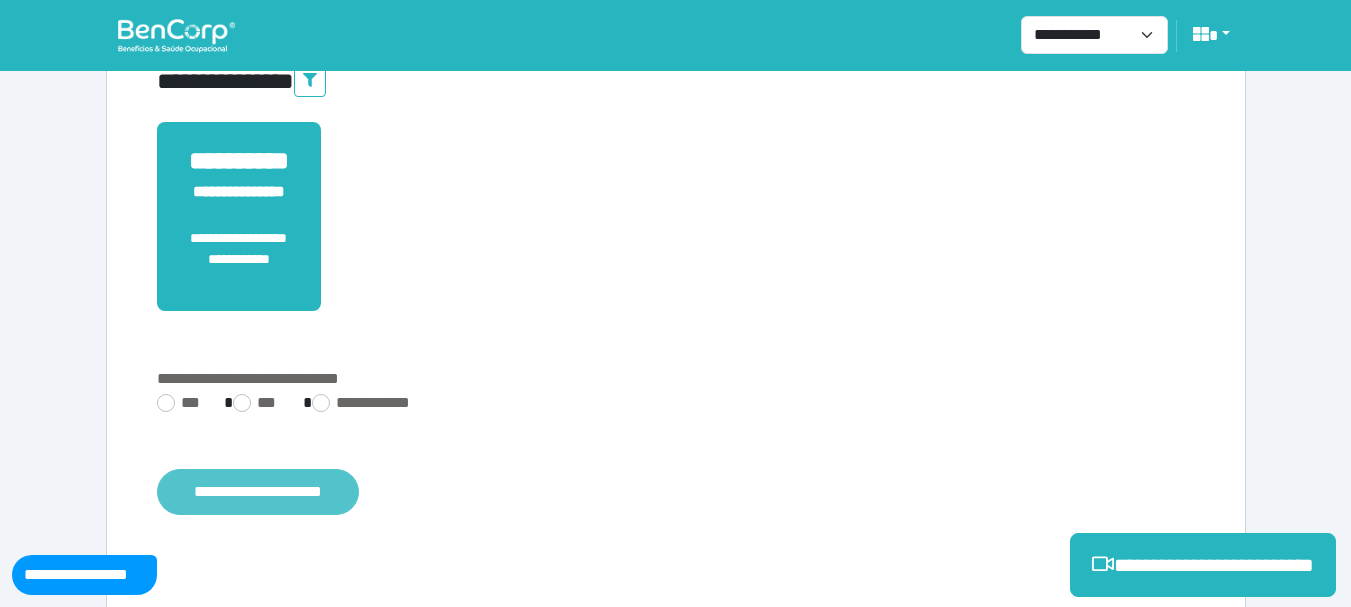 click on "**********" at bounding box center (258, 492) 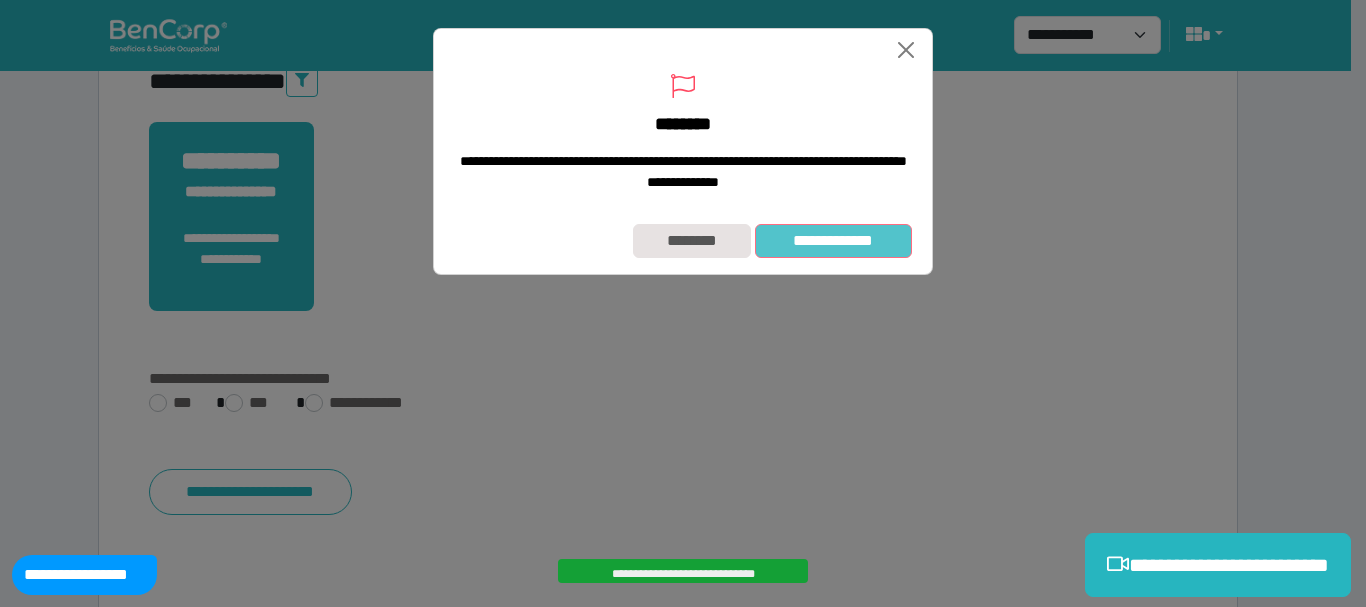 click on "**********" at bounding box center [833, 241] 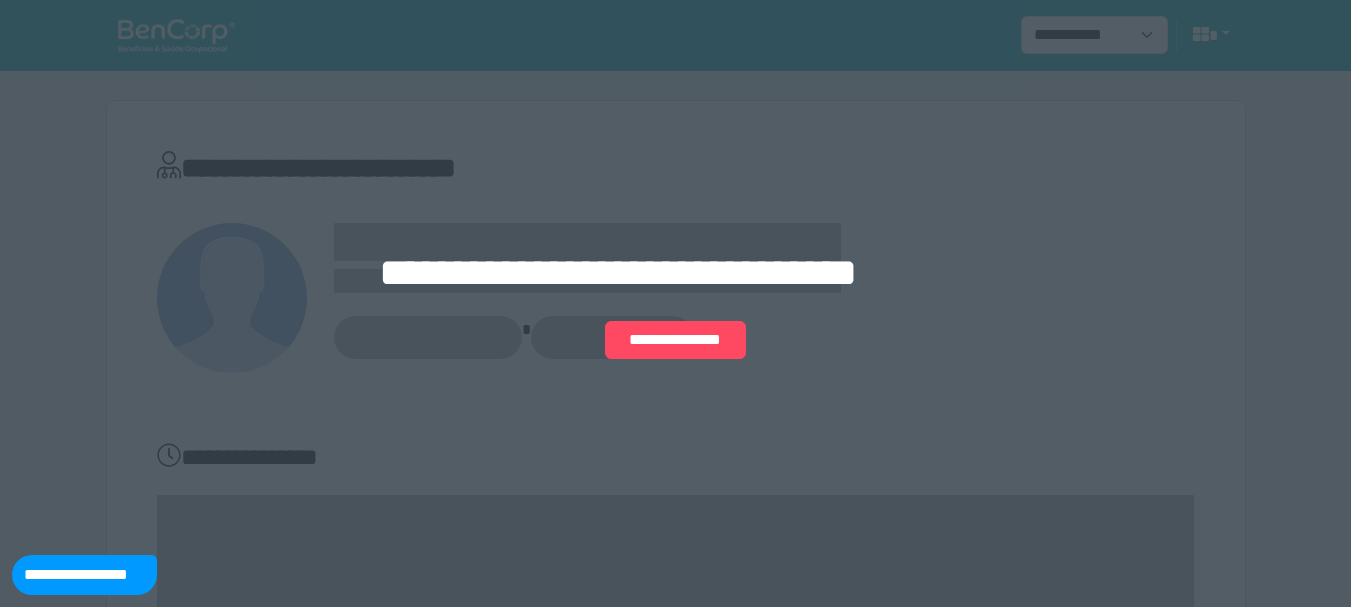 scroll, scrollTop: 0, scrollLeft: 0, axis: both 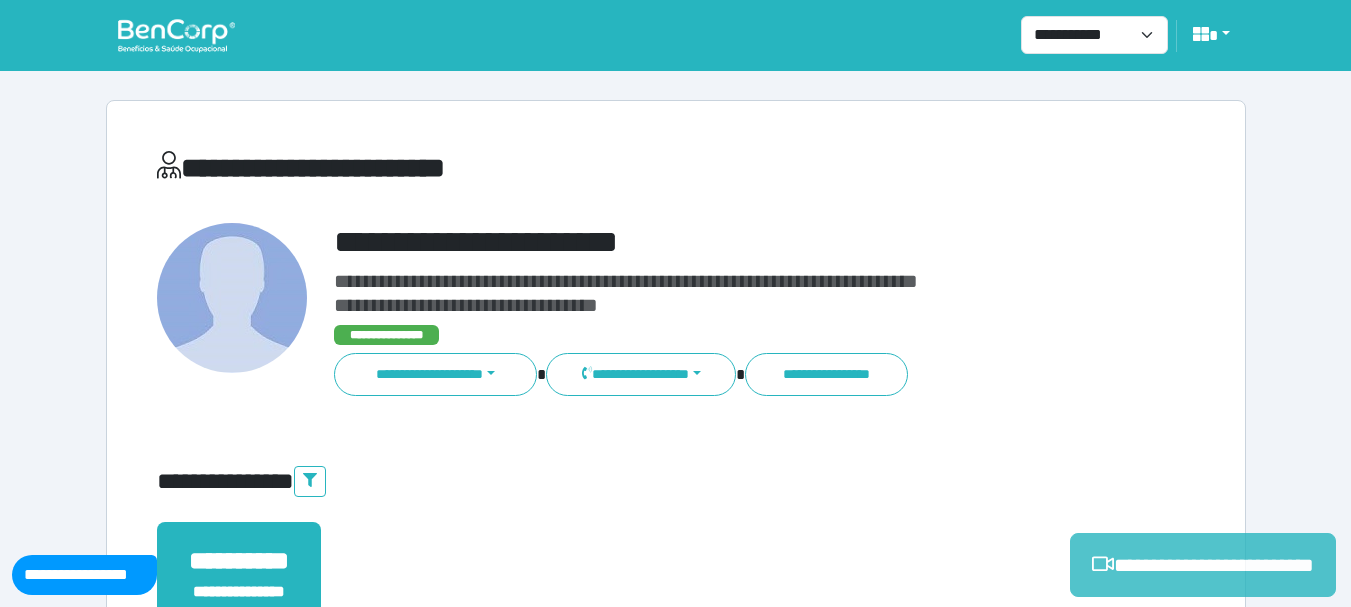 drag, startPoint x: 1144, startPoint y: 570, endPoint x: 1076, endPoint y: 568, distance: 68.0294 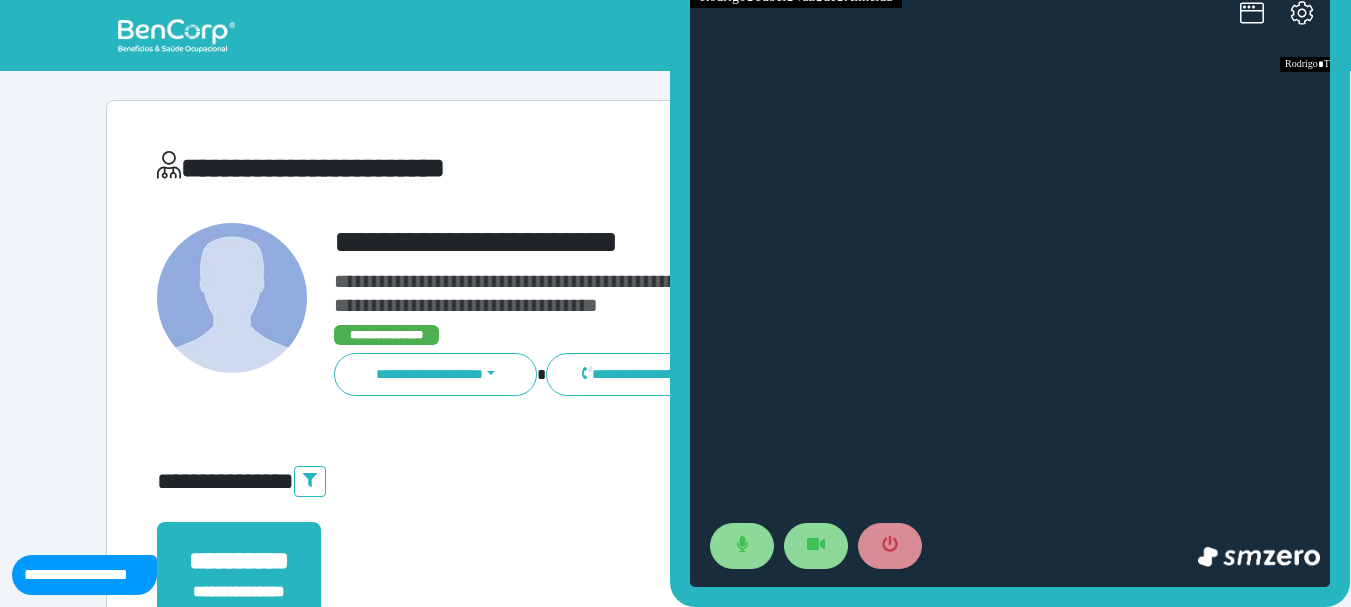 scroll, scrollTop: 0, scrollLeft: 0, axis: both 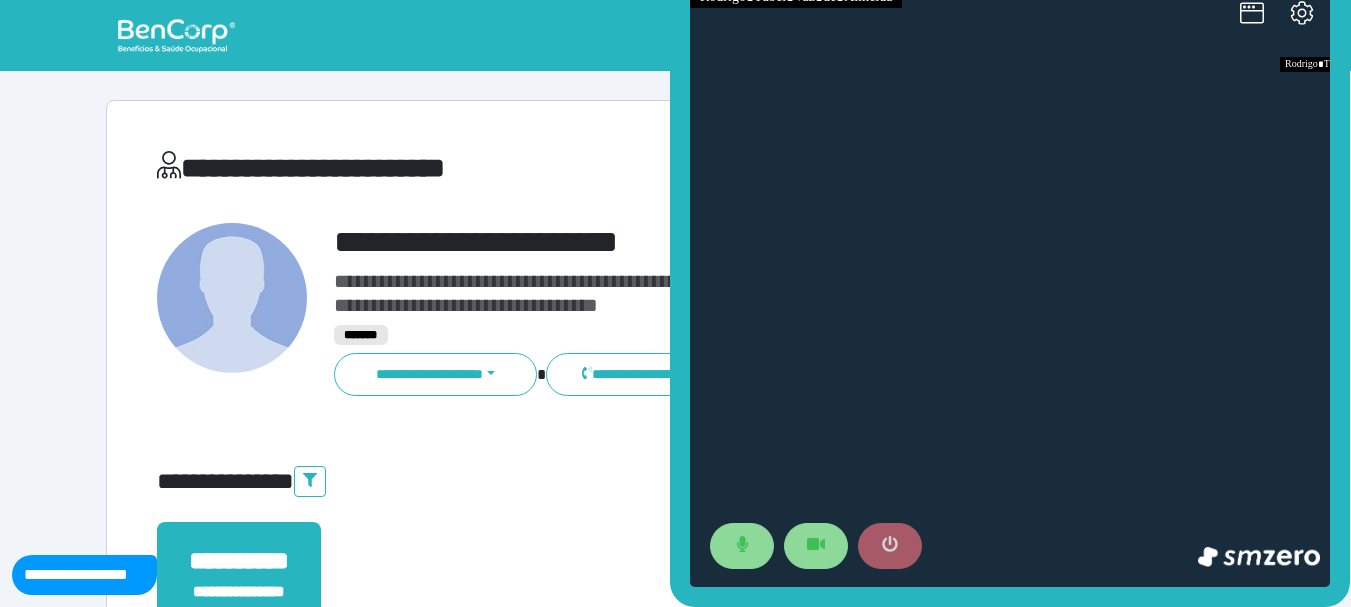 click 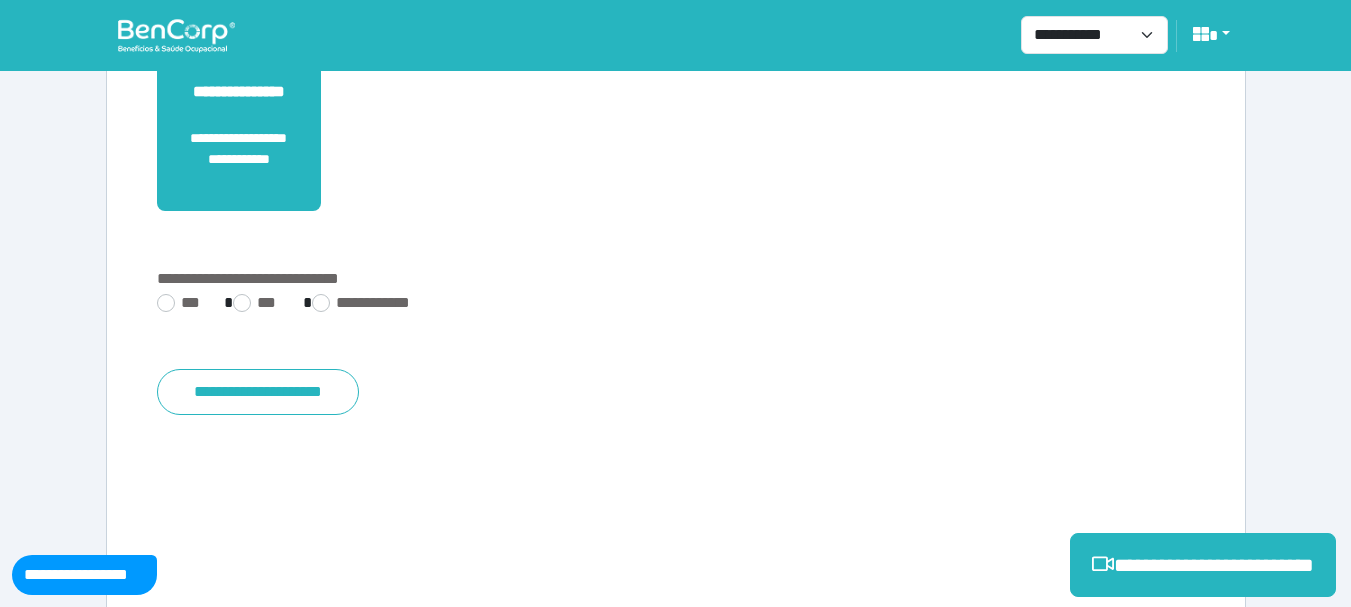 scroll, scrollTop: 200, scrollLeft: 0, axis: vertical 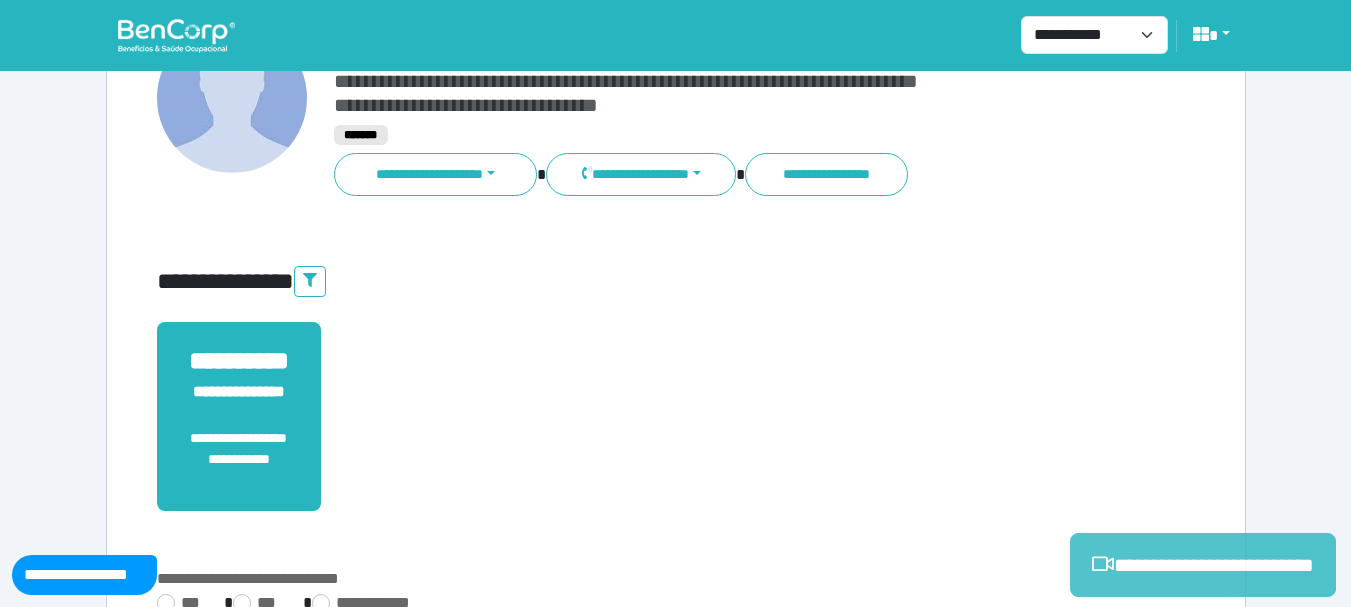click on "**********" at bounding box center (1203, 565) 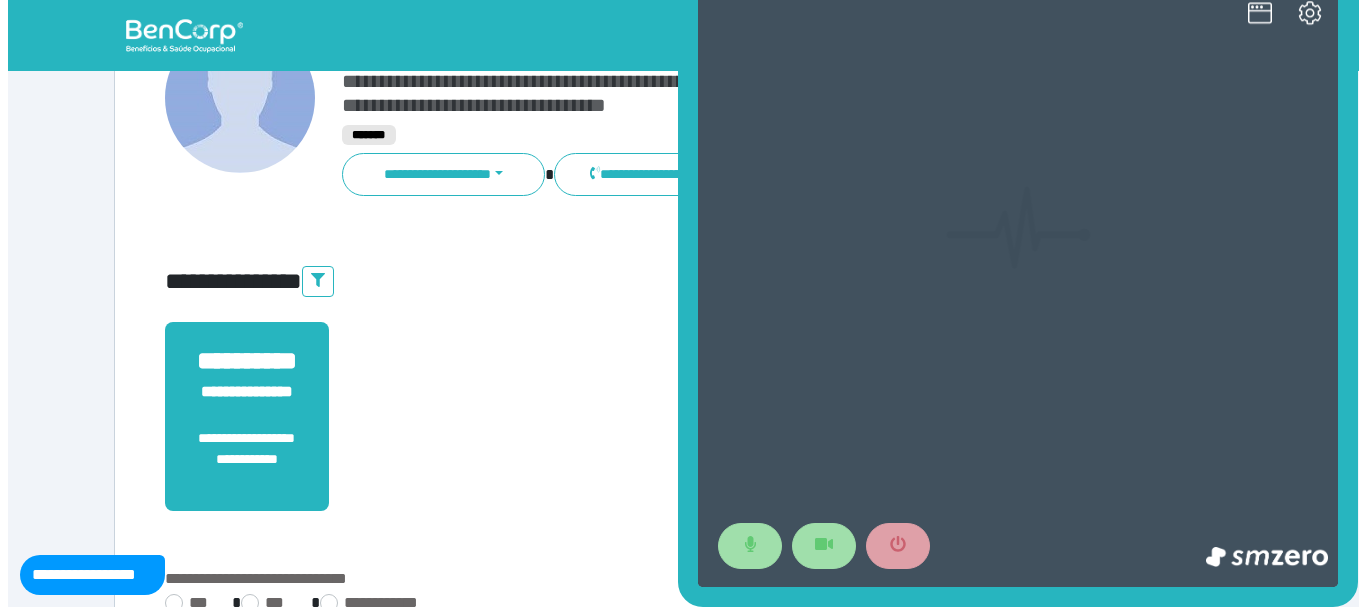 scroll, scrollTop: 0, scrollLeft: 0, axis: both 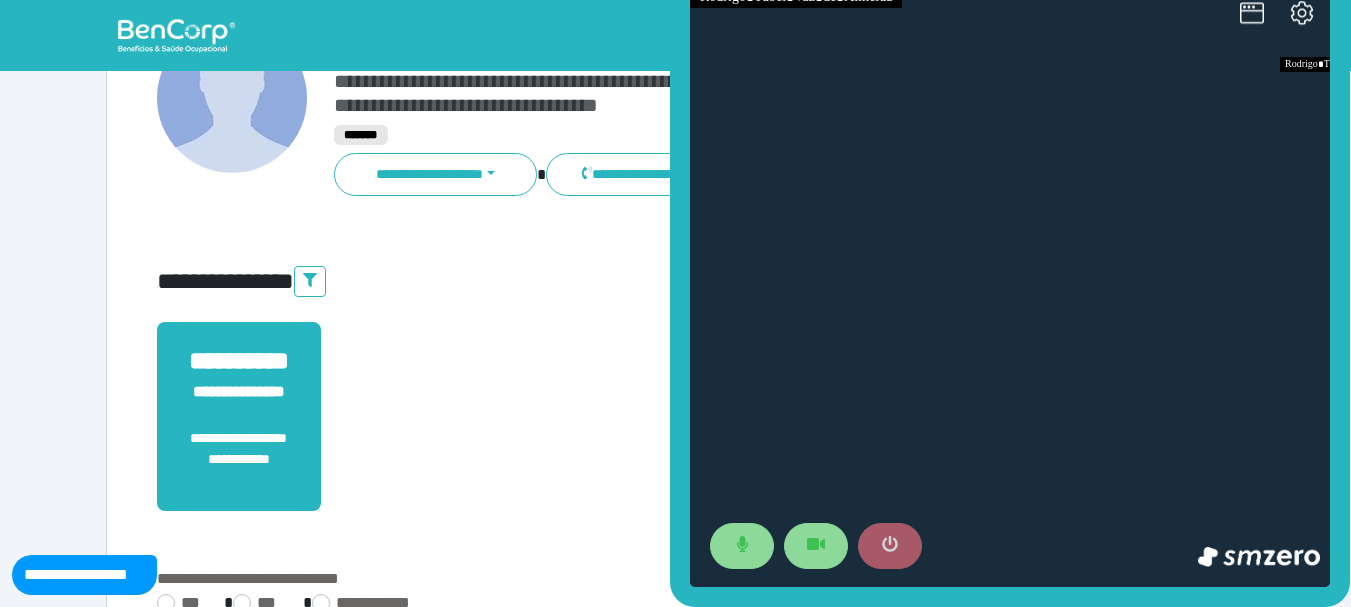 click at bounding box center [890, 546] 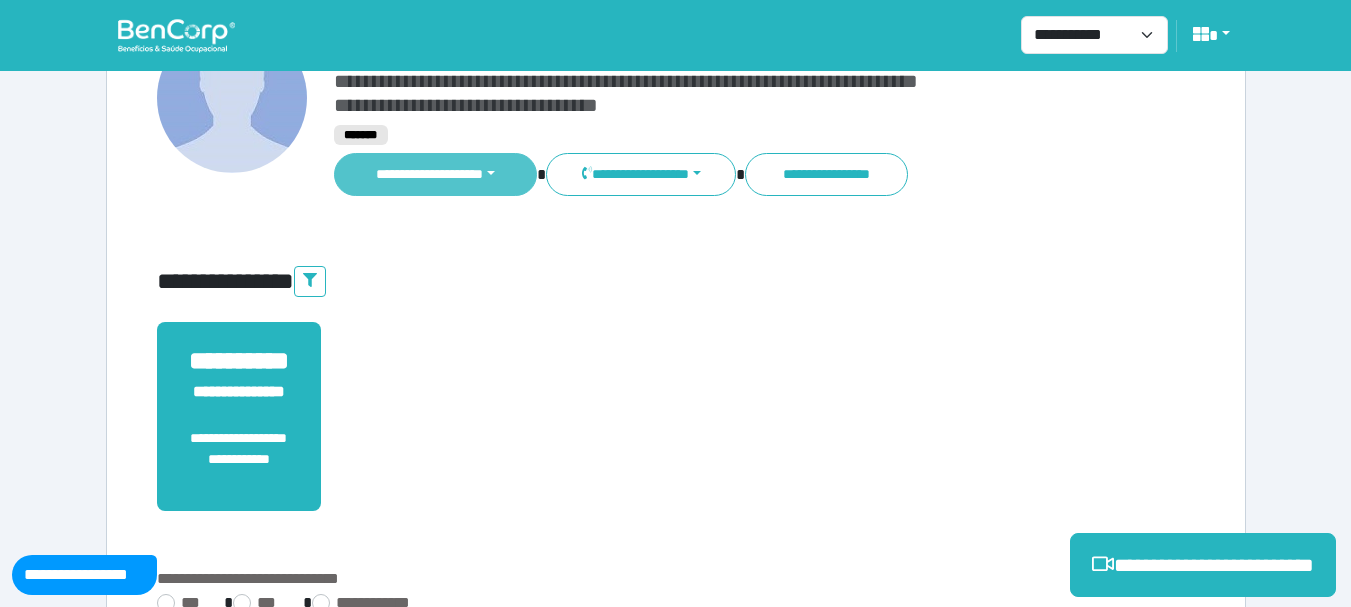 click on "**********" at bounding box center [436, 174] 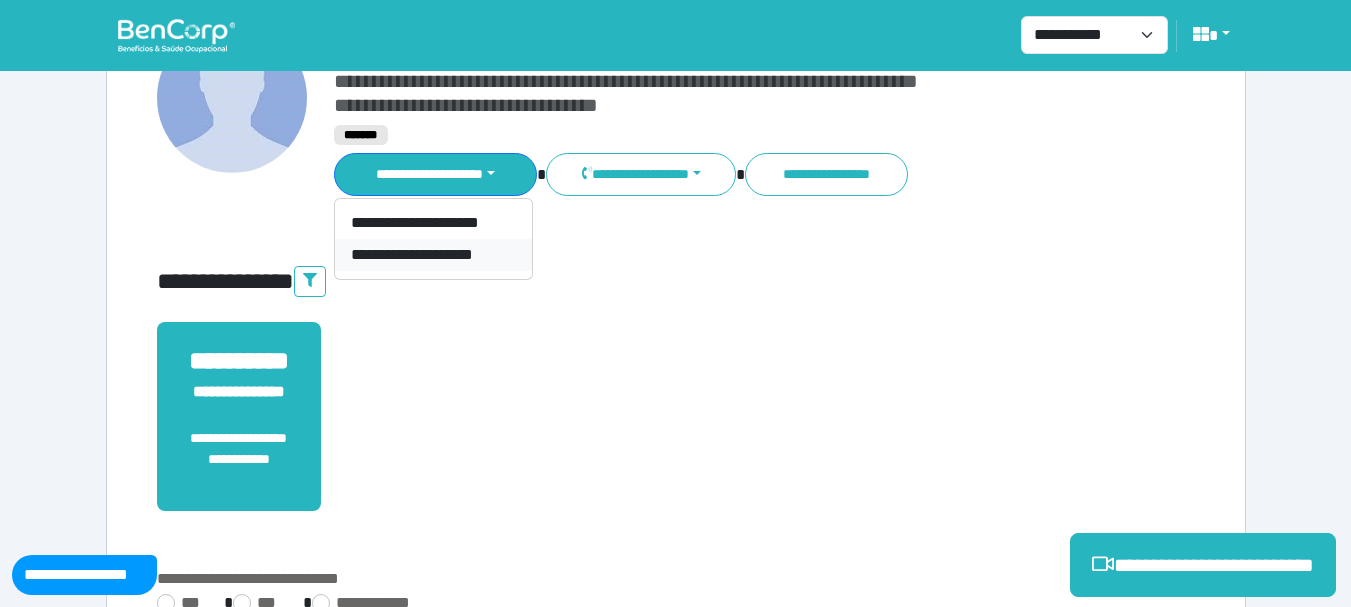 click on "**********" at bounding box center (433, 255) 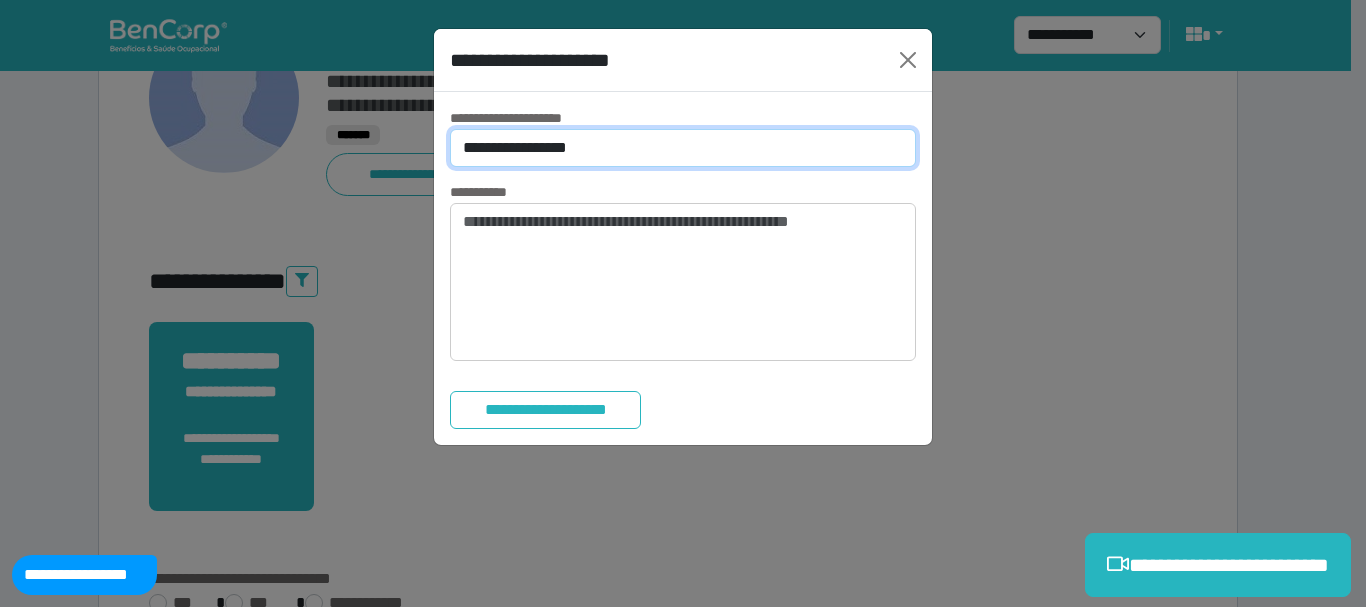 click on "**********" at bounding box center (683, 148) 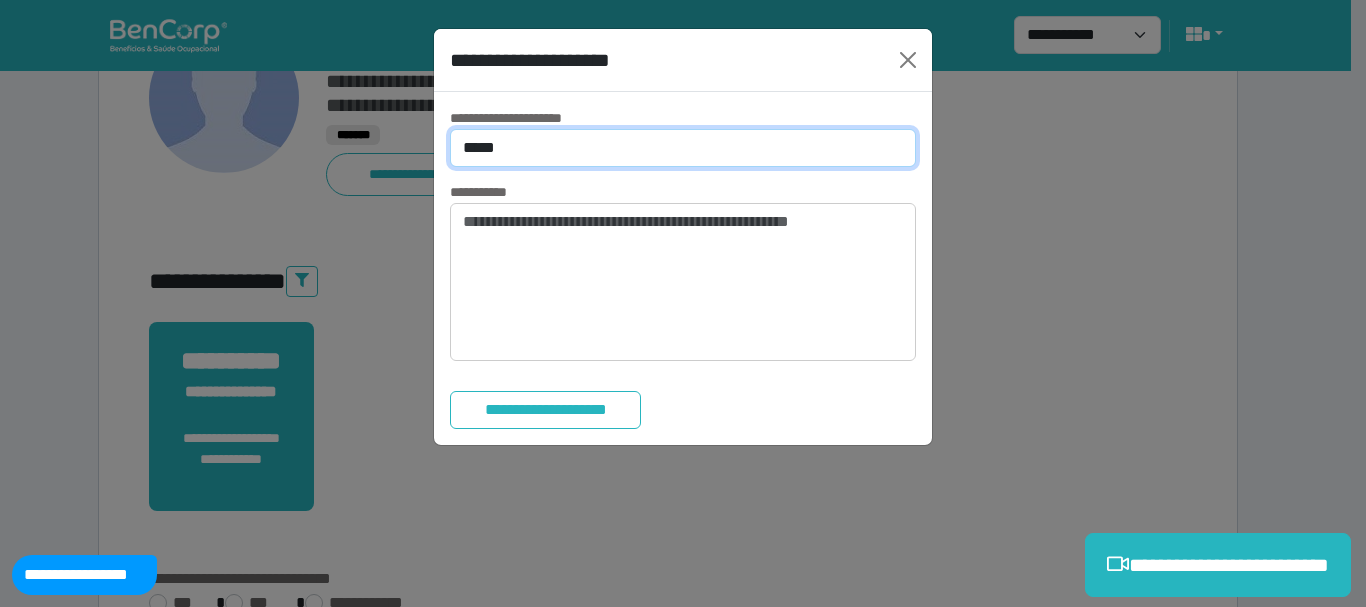 click on "**********" at bounding box center [683, 148] 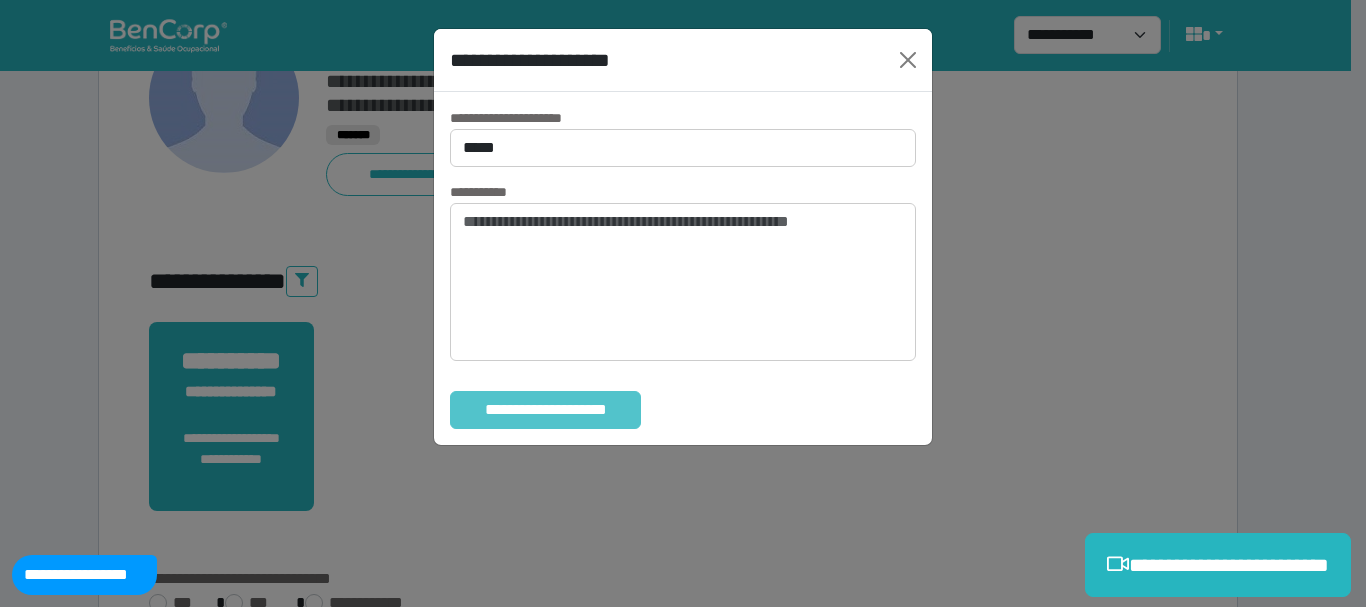 click on "**********" at bounding box center (545, 410) 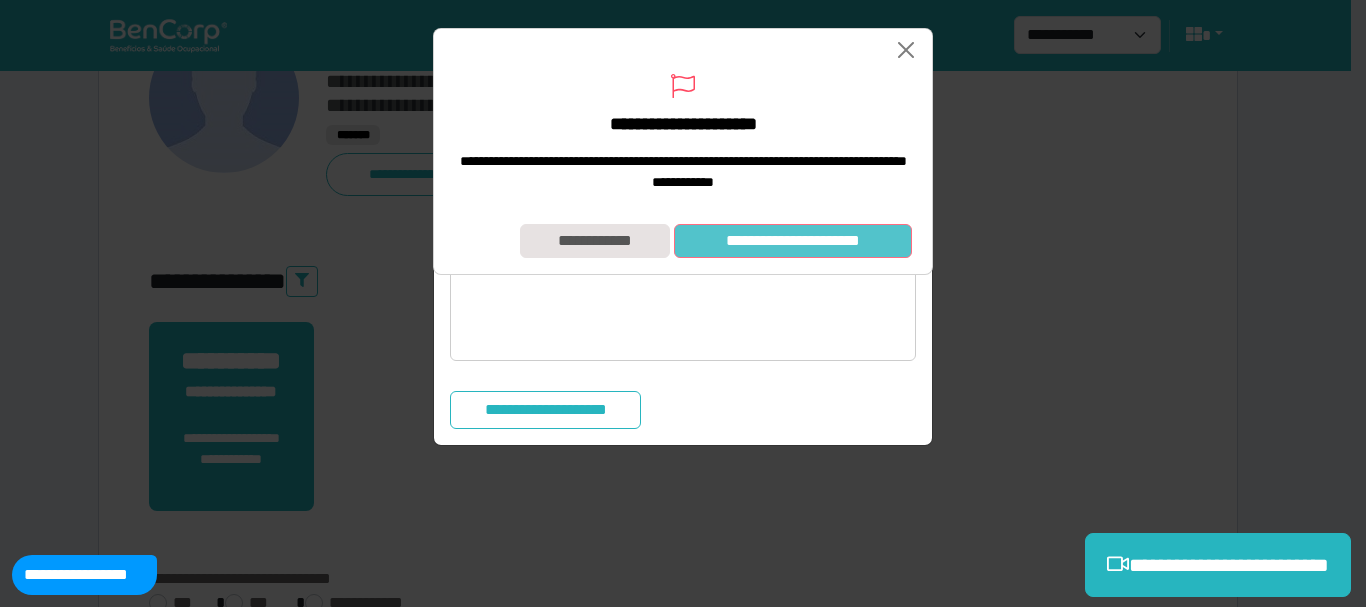 click on "**********" at bounding box center [793, 241] 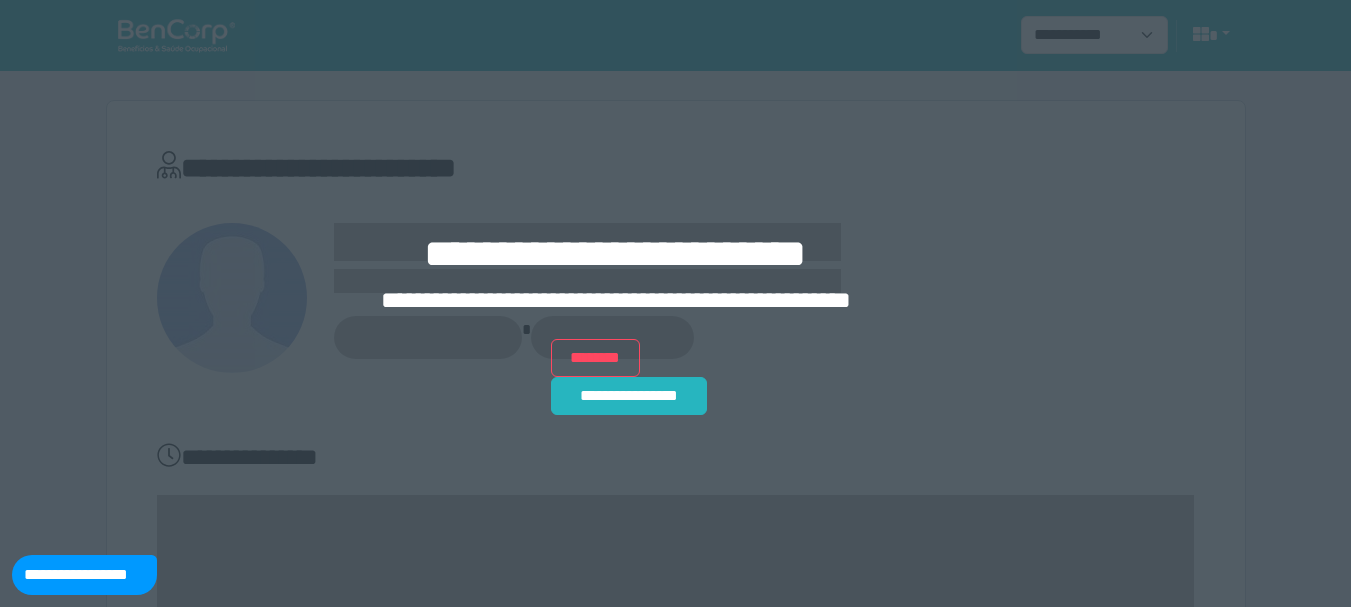 scroll, scrollTop: 0, scrollLeft: 0, axis: both 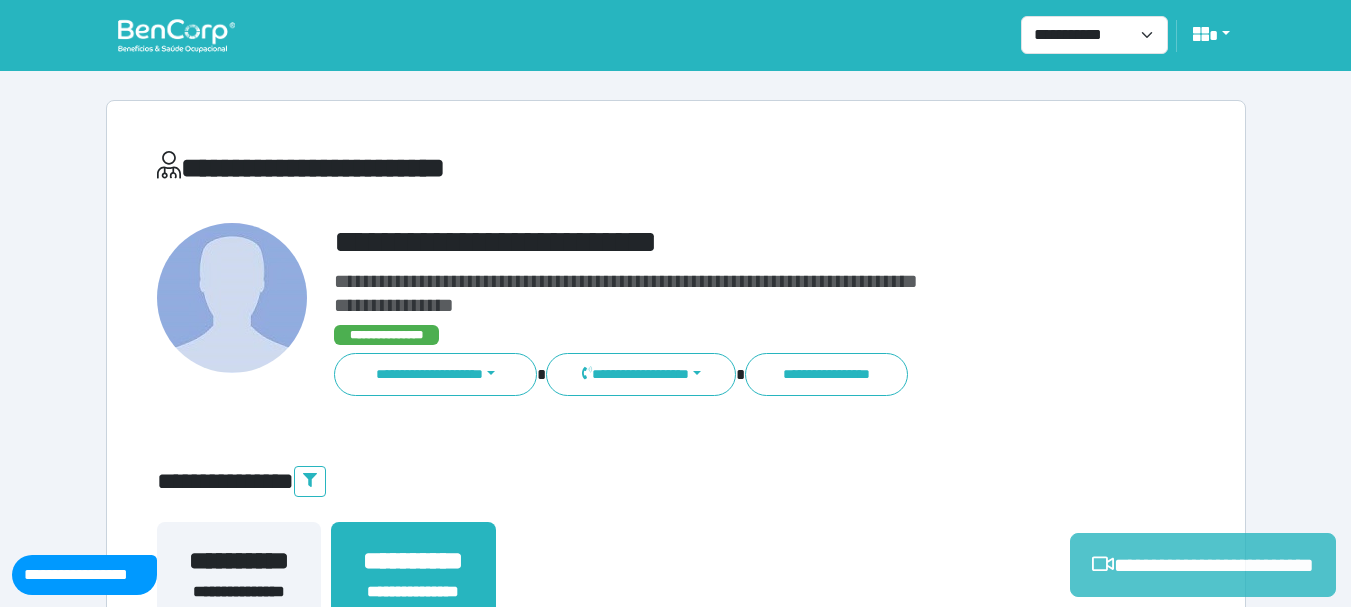 click on "**********" at bounding box center (1203, 565) 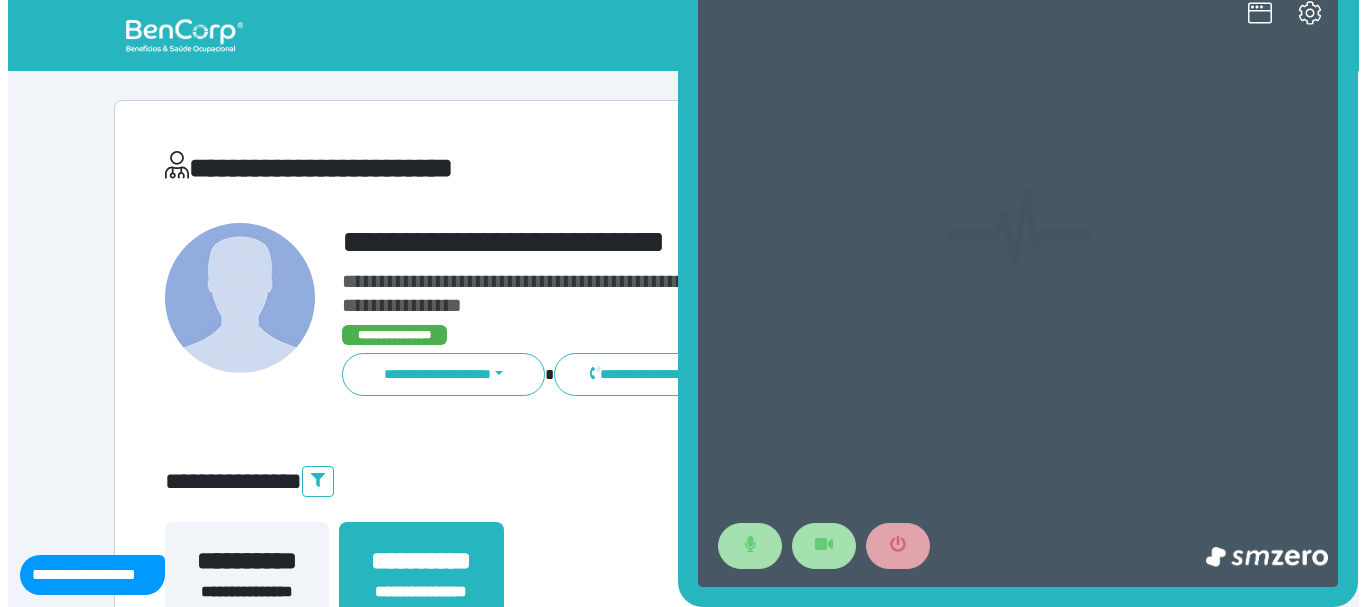 scroll, scrollTop: 0, scrollLeft: 0, axis: both 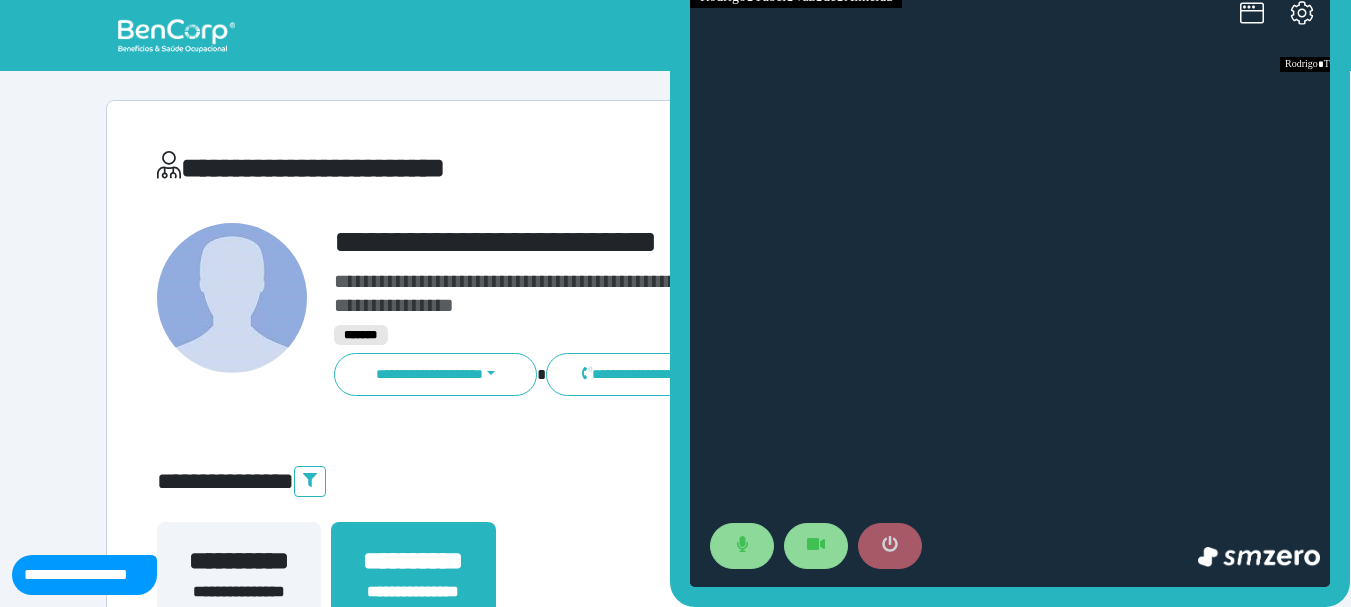 click at bounding box center (890, 546) 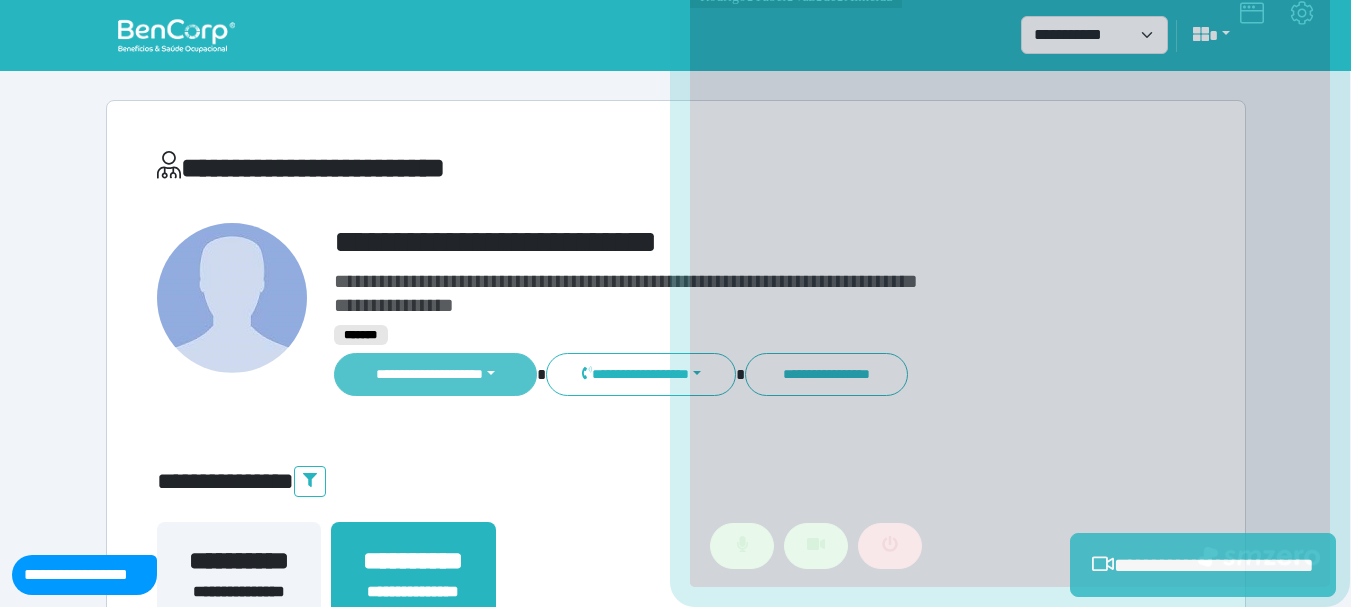 click on "**********" at bounding box center [436, 374] 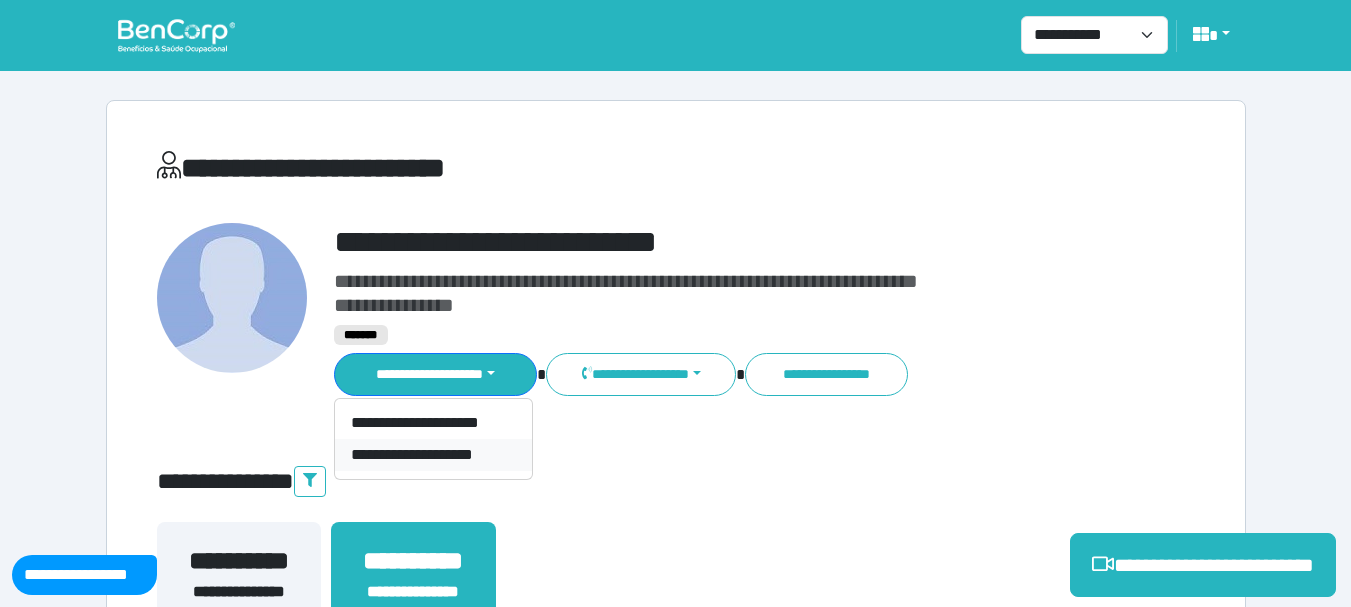 click on "**********" at bounding box center [433, 455] 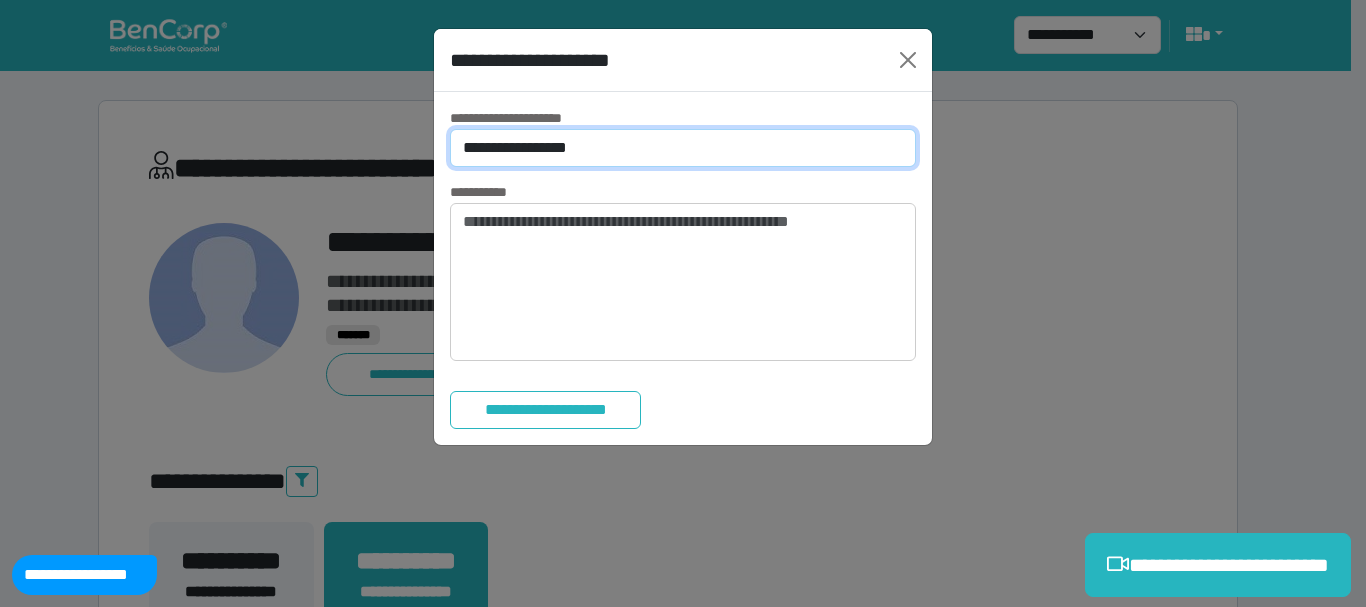 click on "**********" at bounding box center [683, 148] 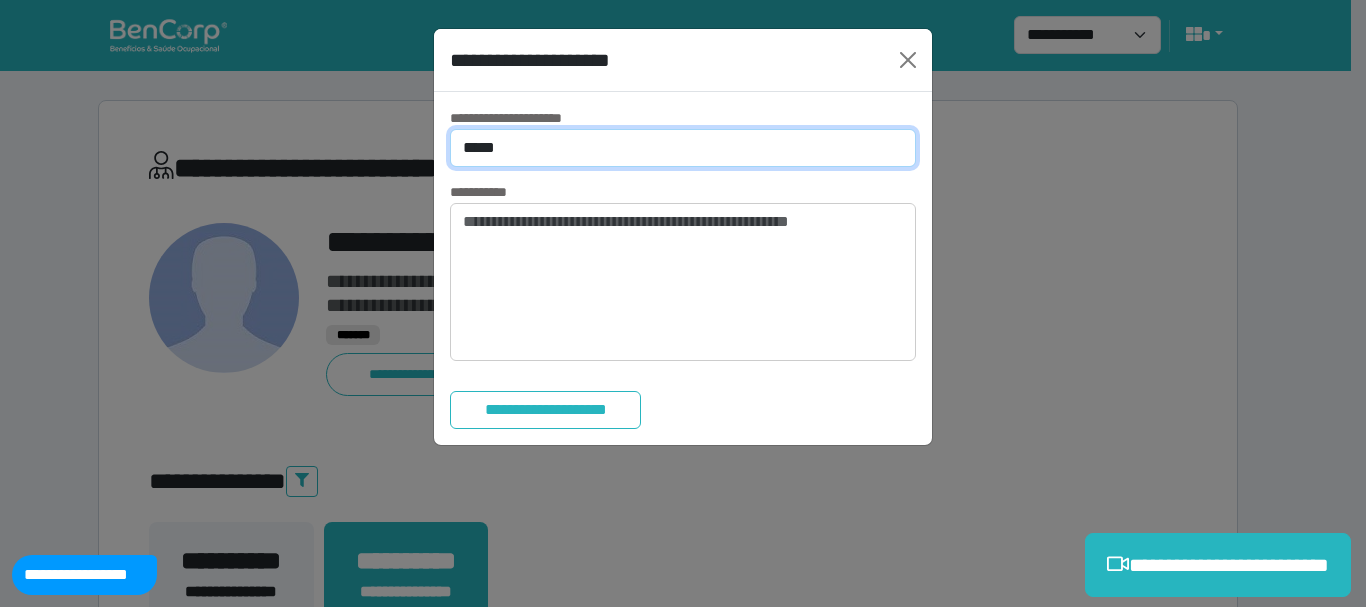 click on "**********" at bounding box center (683, 148) 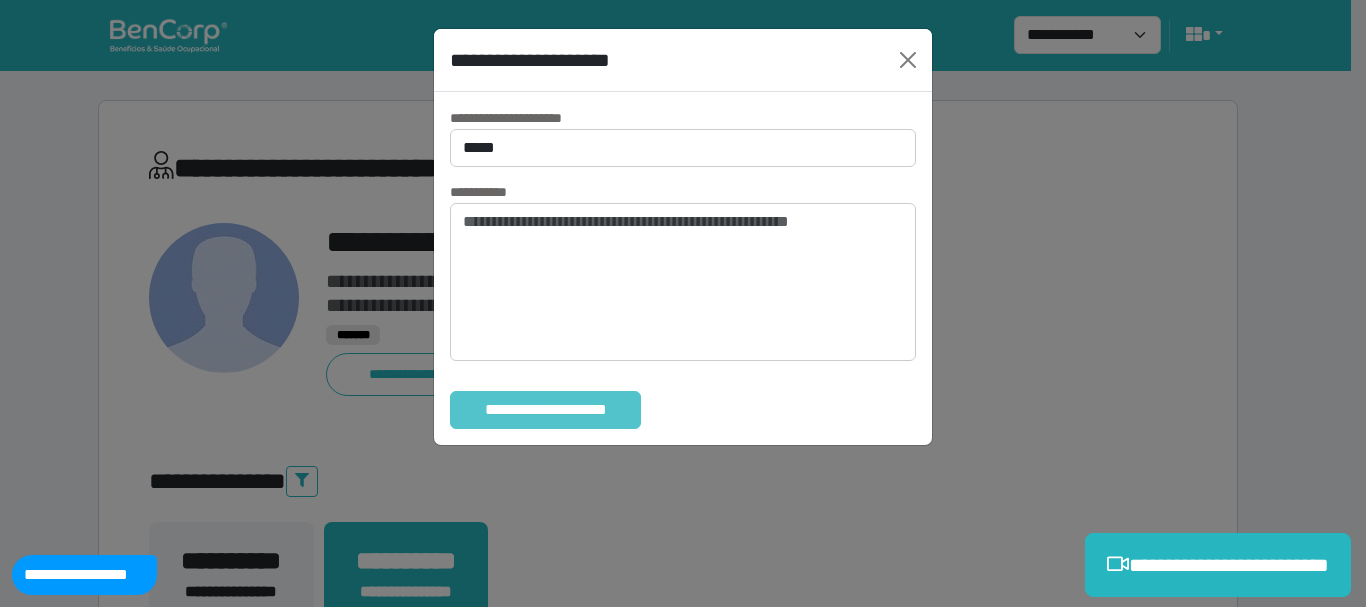 click on "**********" at bounding box center [545, 410] 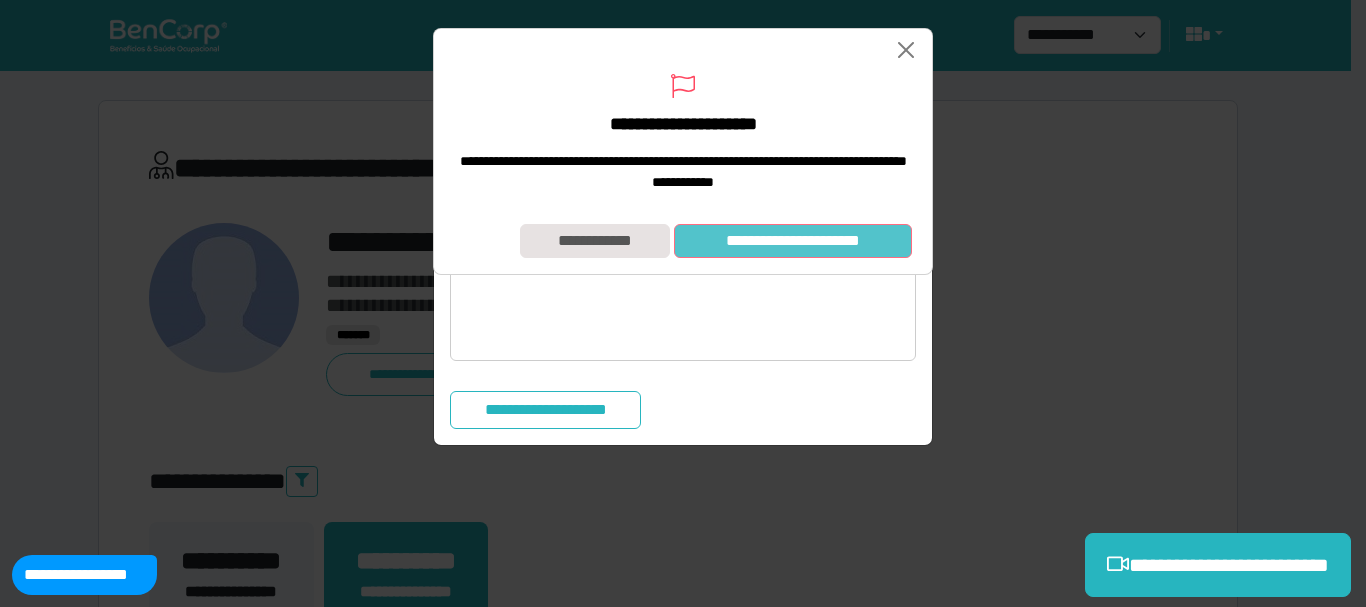 click on "**********" at bounding box center [793, 241] 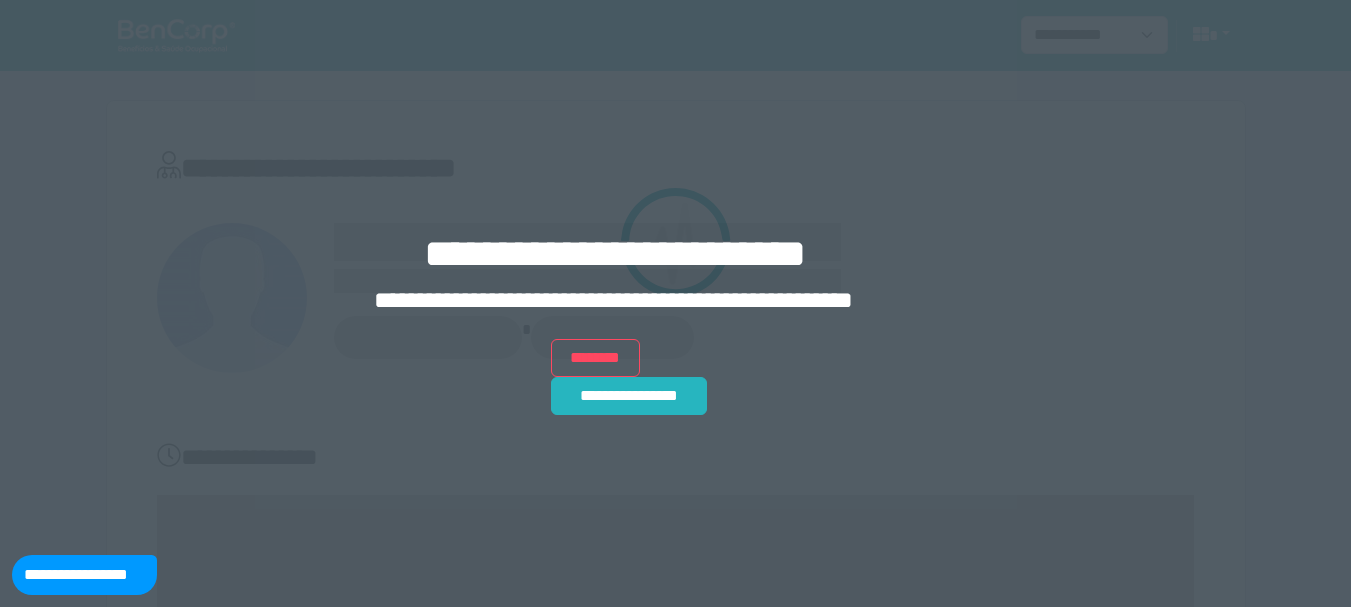 scroll, scrollTop: 0, scrollLeft: 0, axis: both 